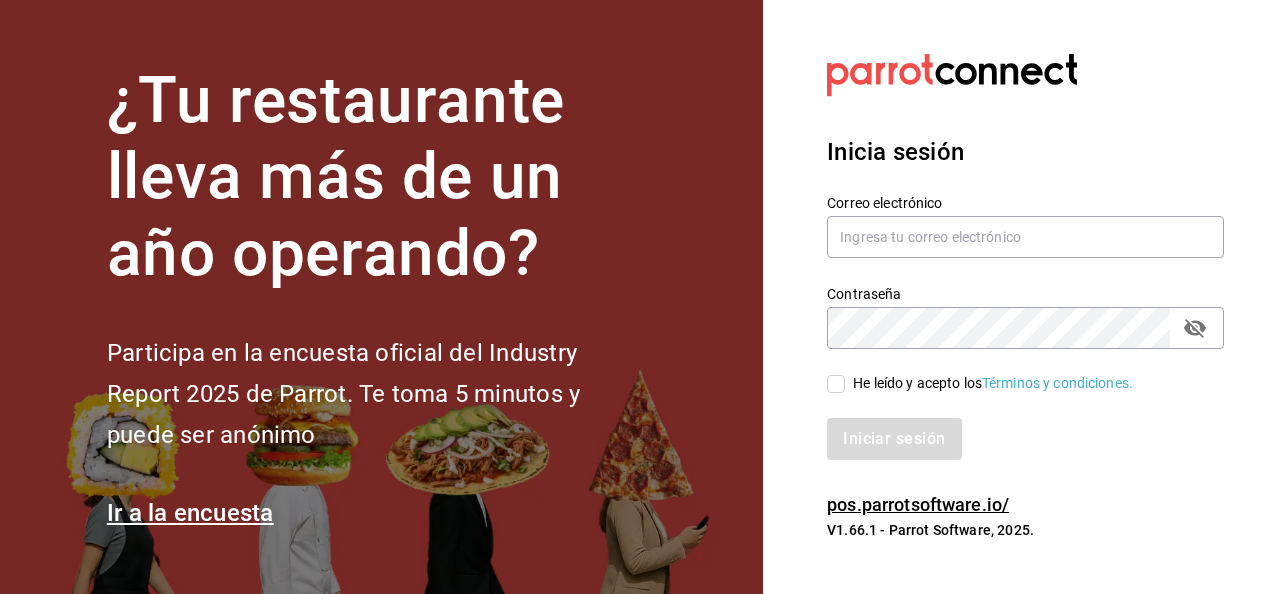 scroll, scrollTop: 0, scrollLeft: 0, axis: both 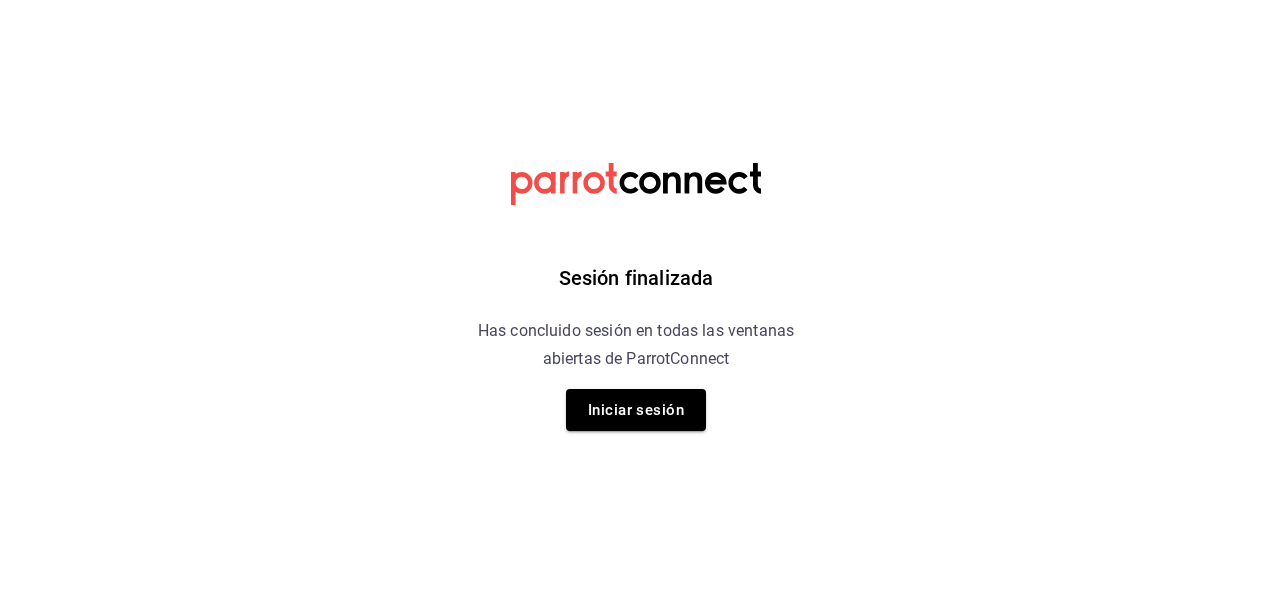 click on "Sesión finalizada Has concluido sesión en todas las ventanas abiertas de ParrotConnect Iniciar sesión" at bounding box center [636, 297] 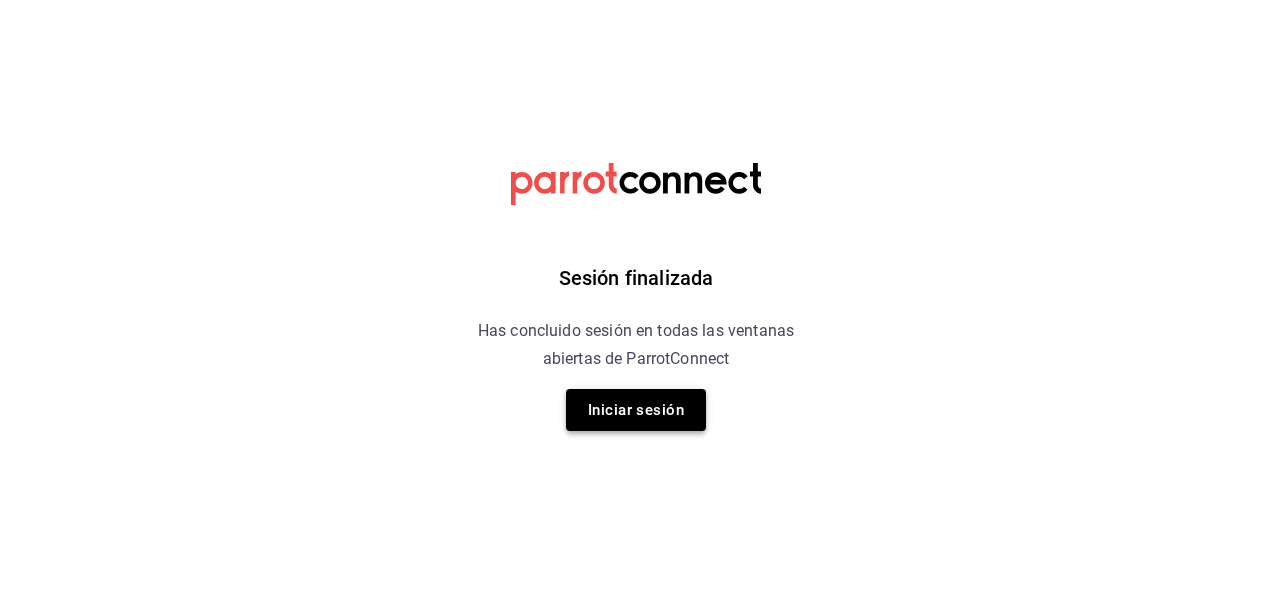 click on "Iniciar sesión" at bounding box center (636, 410) 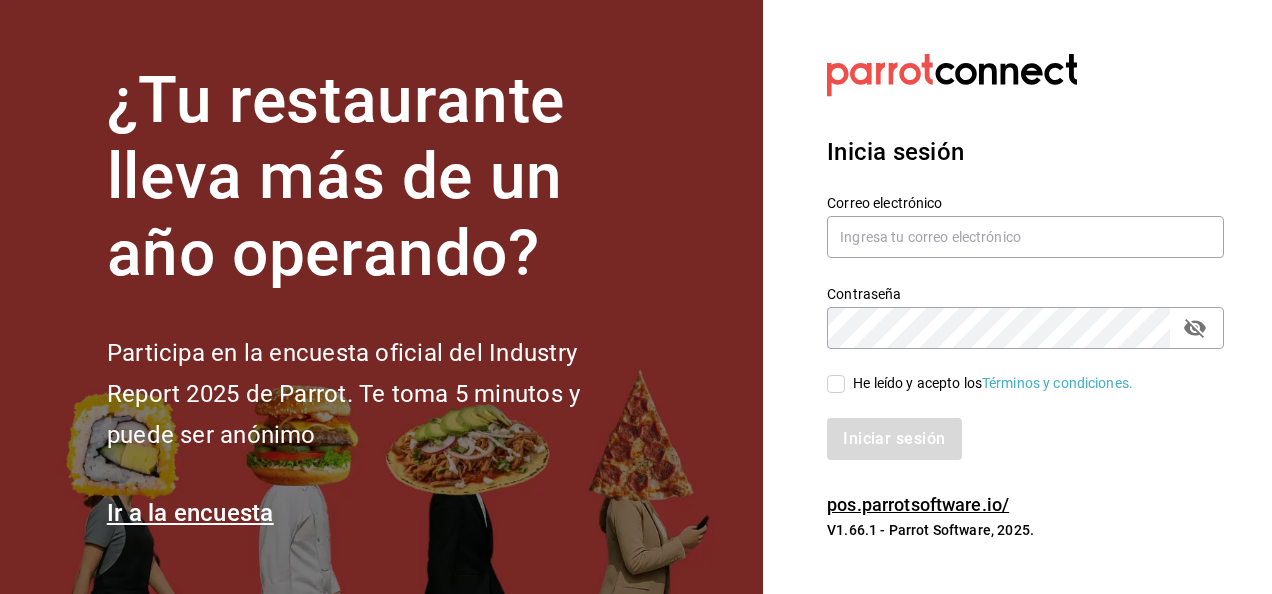 click on "¿Tu restaurante lleva más de un año operando? Participa en la encuesta oficial del Industry Report 2025 de Parrot. Te toma 5 minutos y puede ser anónimo Ir a la encuesta" at bounding box center (381, 297) 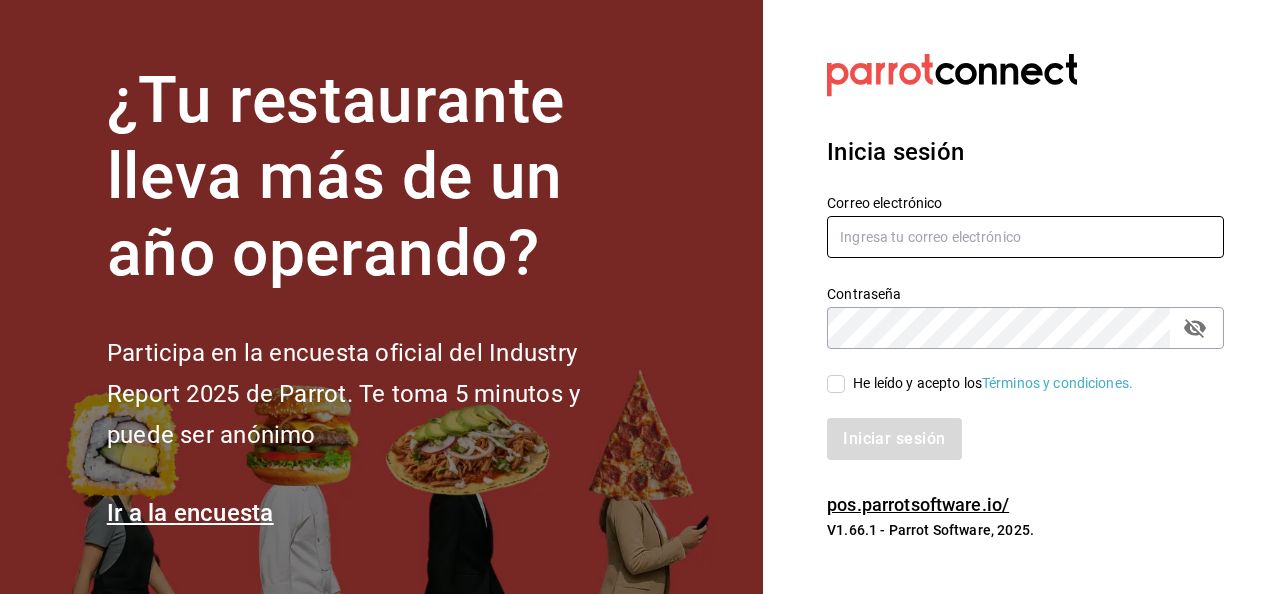 type on "hector.martinez@grupocosteno.com" 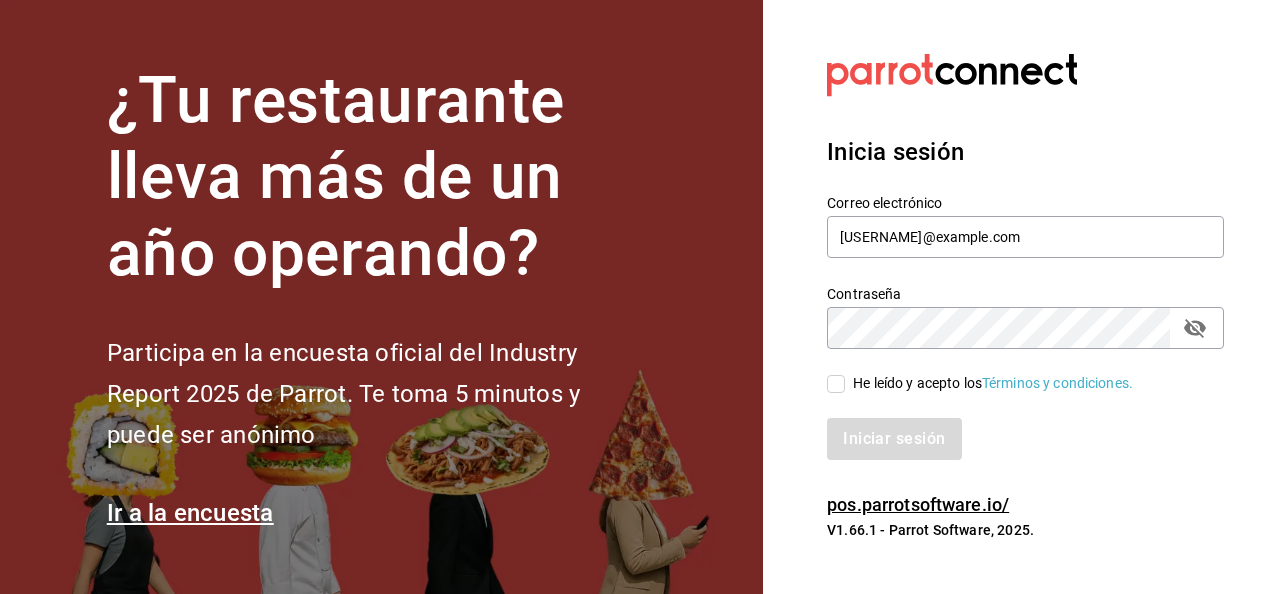 click on "Iniciar sesión" at bounding box center (1013, 427) 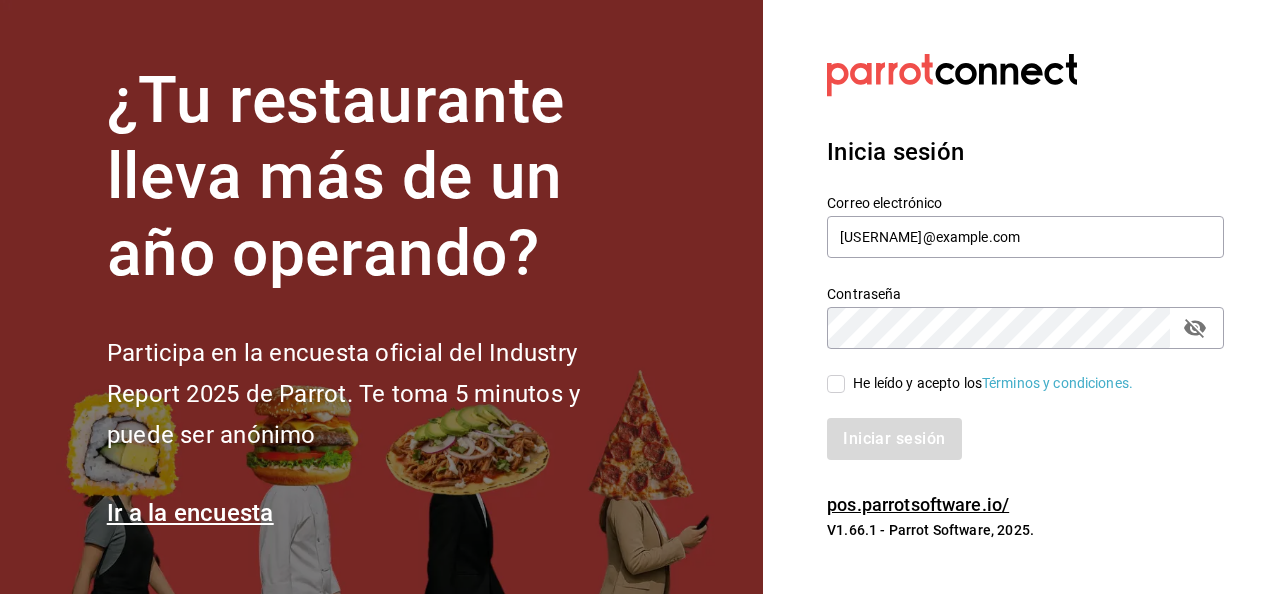 click on "He leído y acepto los  Términos y condiciones." at bounding box center [836, 384] 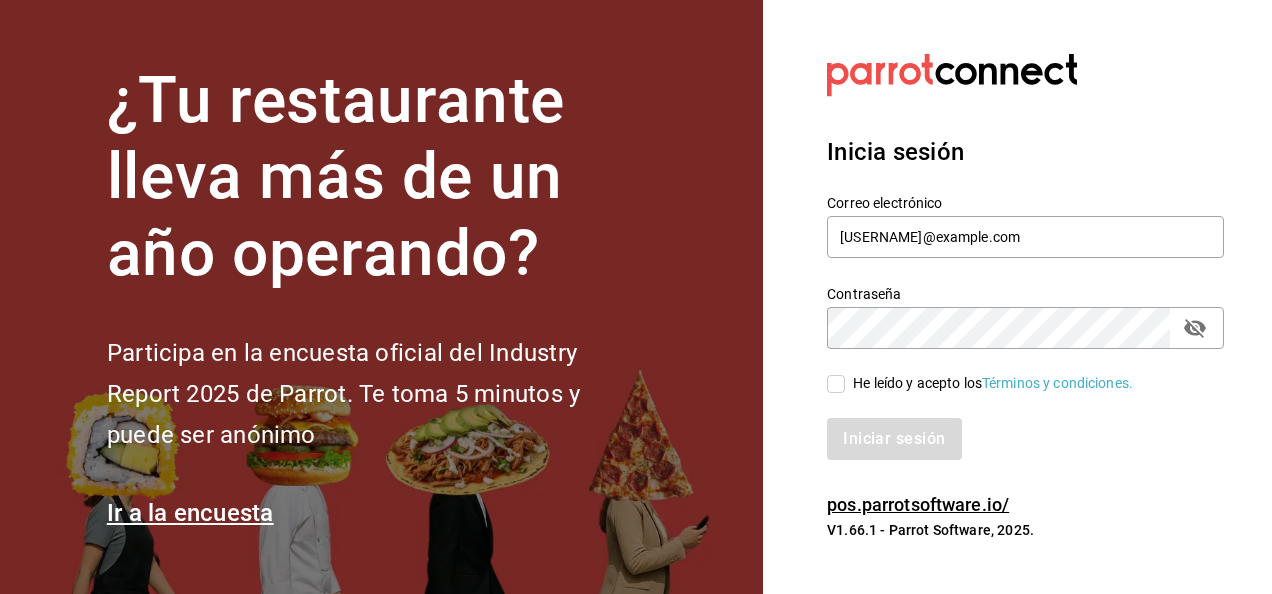 checkbox on "true" 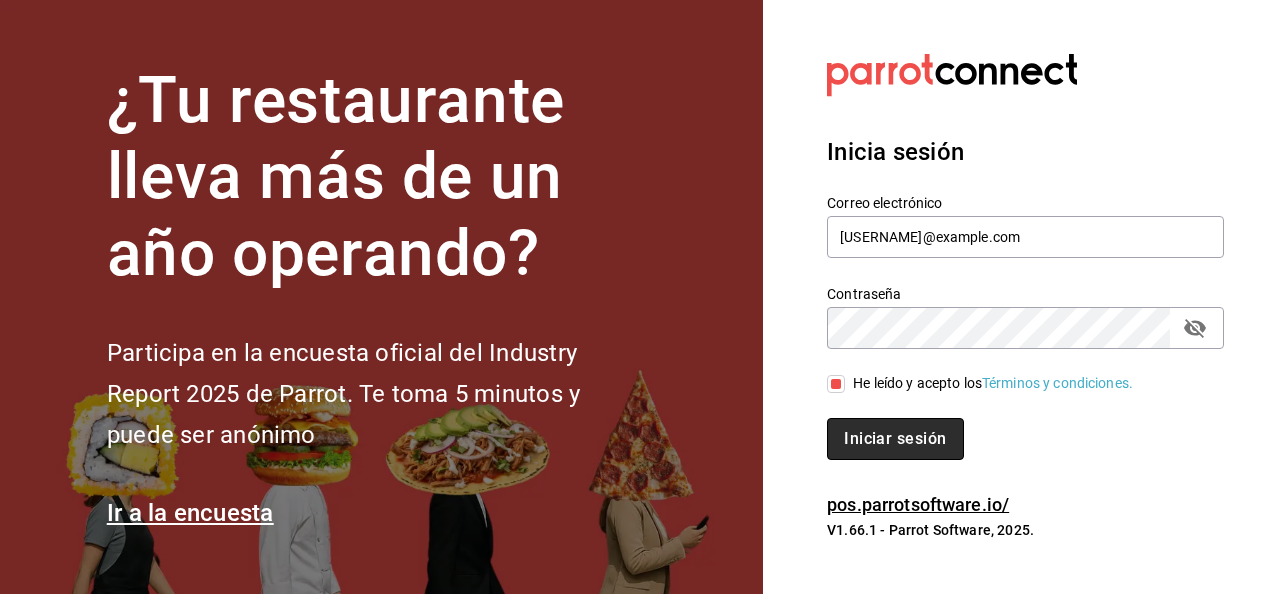 click on "Iniciar sesión" at bounding box center [895, 439] 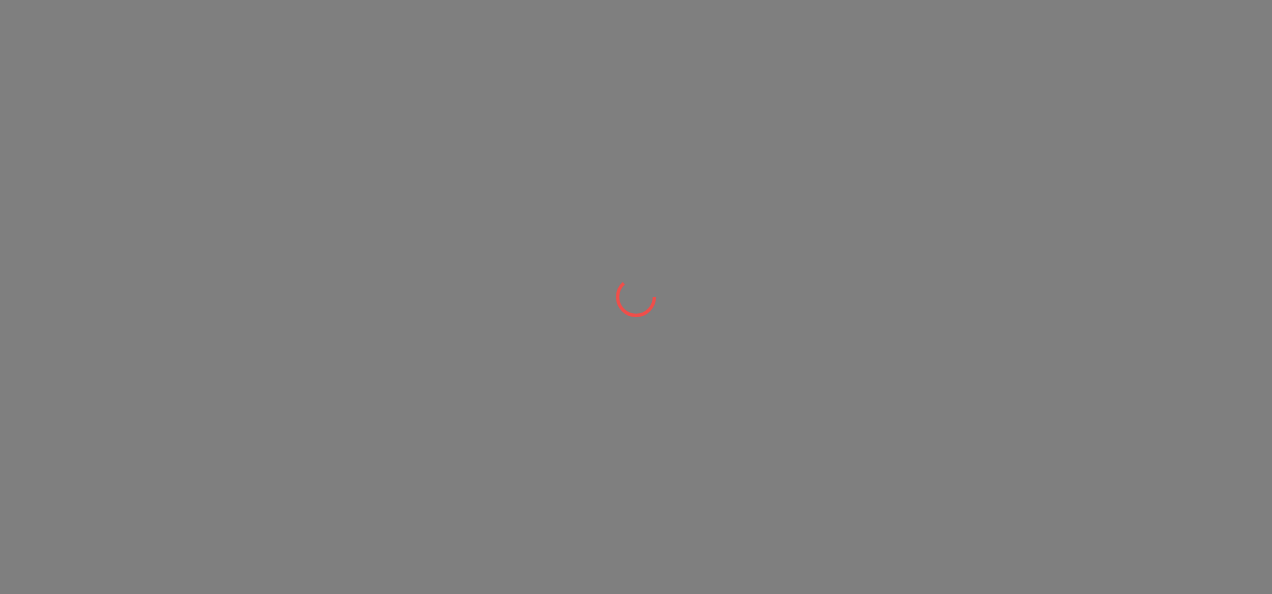 scroll, scrollTop: 0, scrollLeft: 0, axis: both 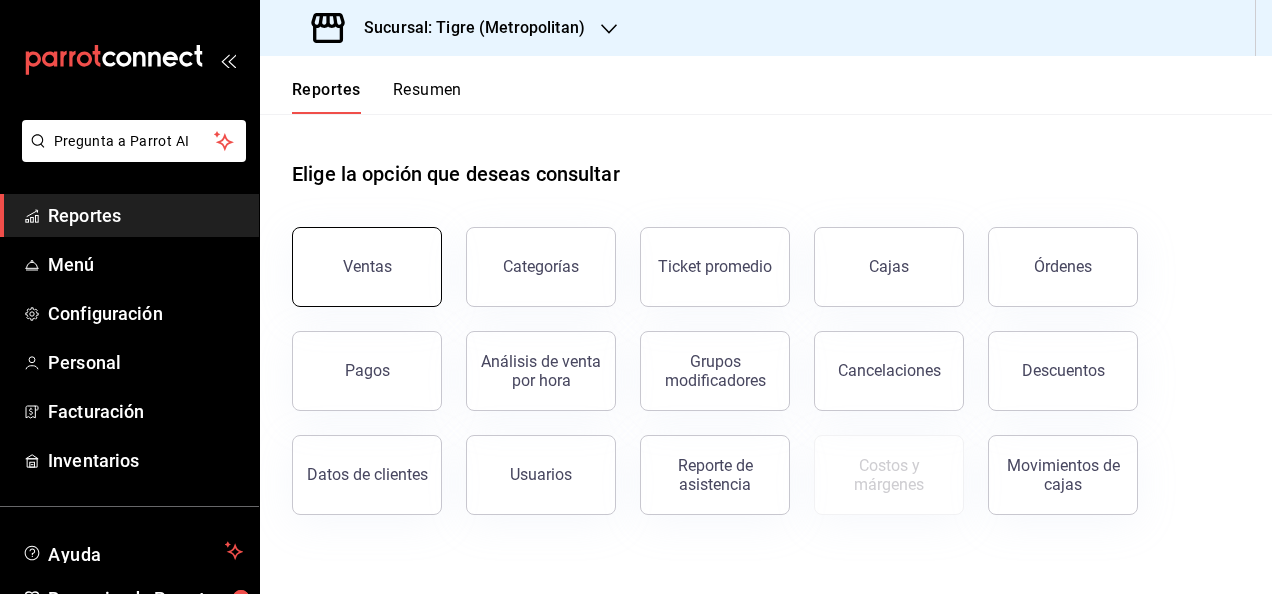 click on "Ventas" at bounding box center [367, 267] 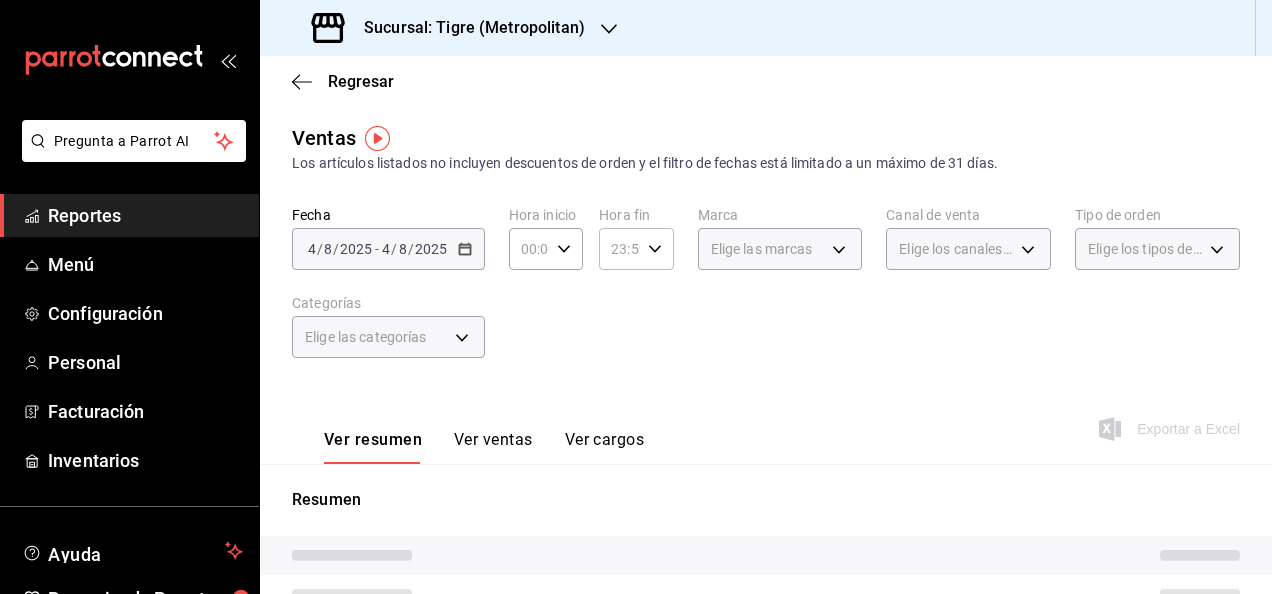 click on "00:00 Hora inicio" at bounding box center (546, 249) 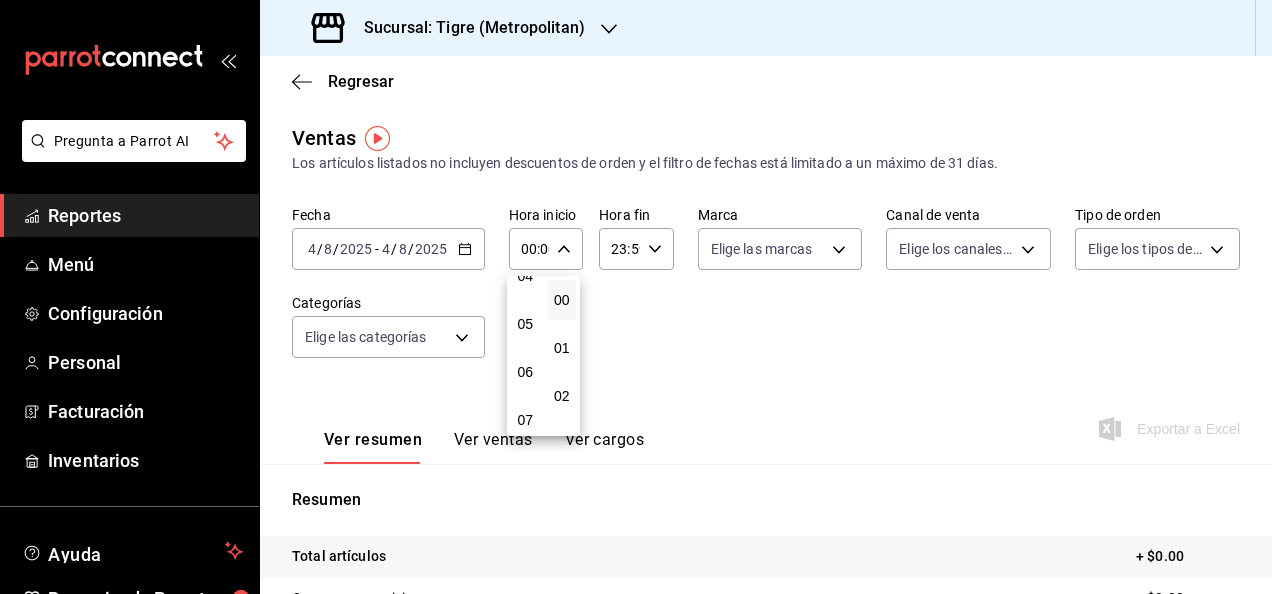 scroll, scrollTop: 216, scrollLeft: 0, axis: vertical 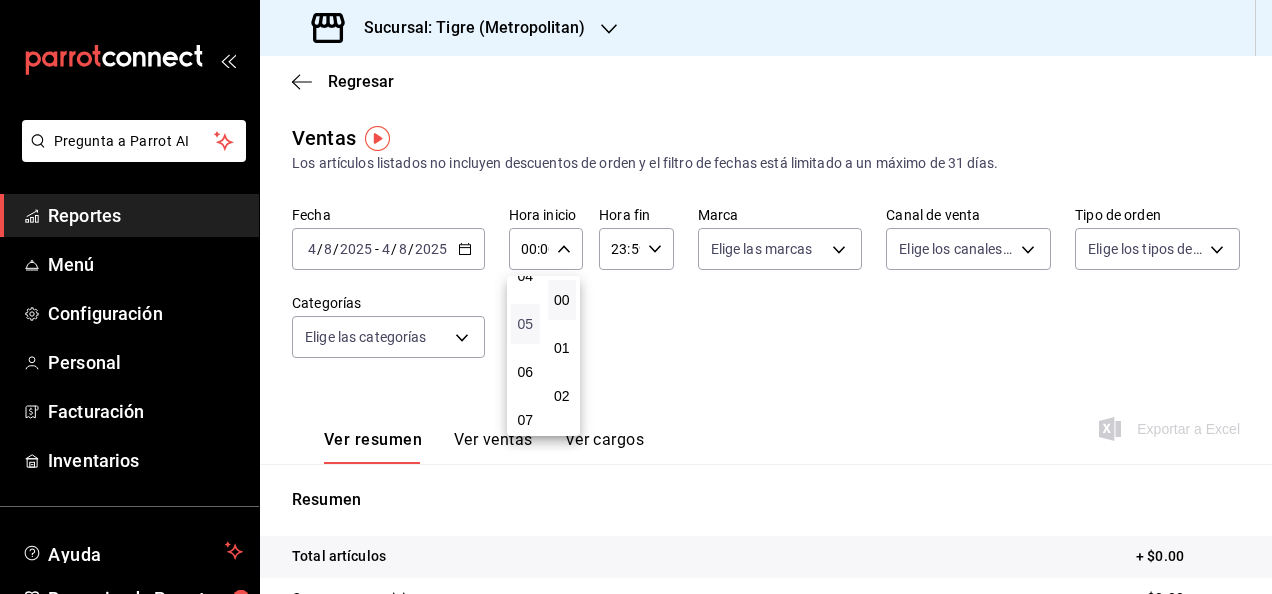 click on "05" at bounding box center (525, 324) 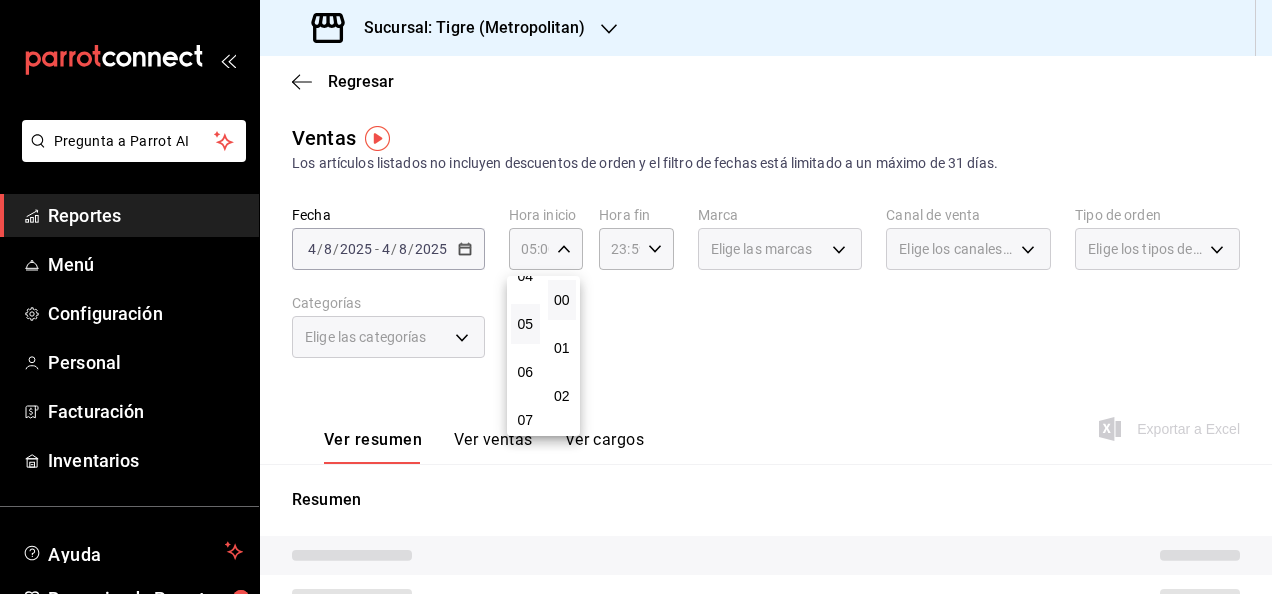click at bounding box center [636, 297] 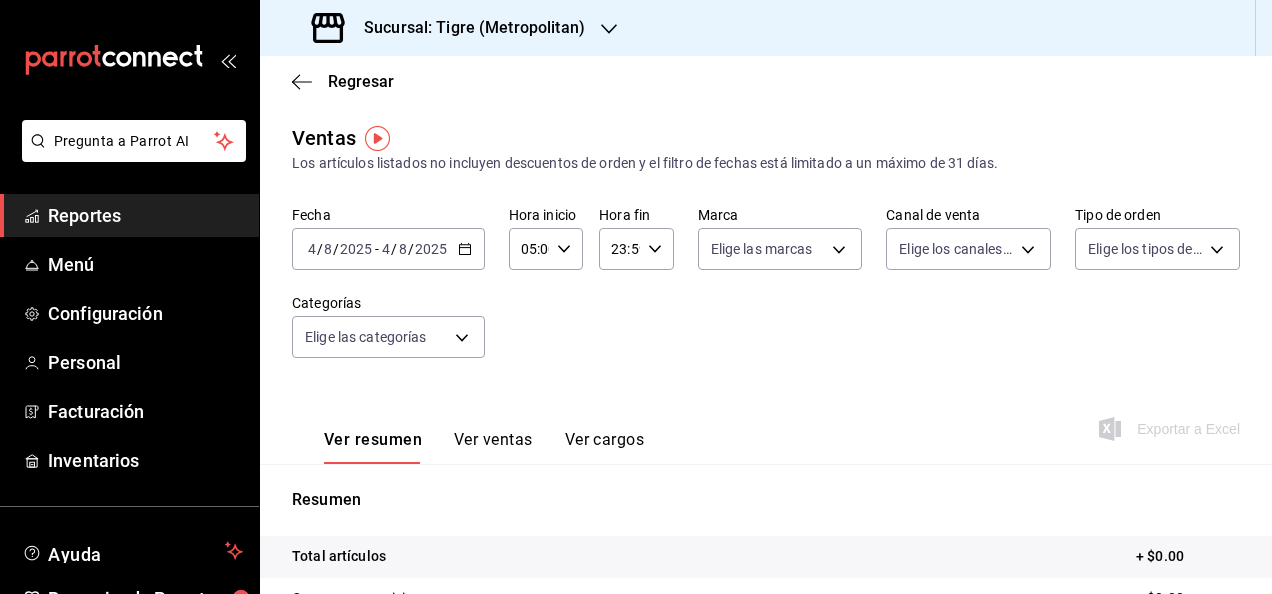 click 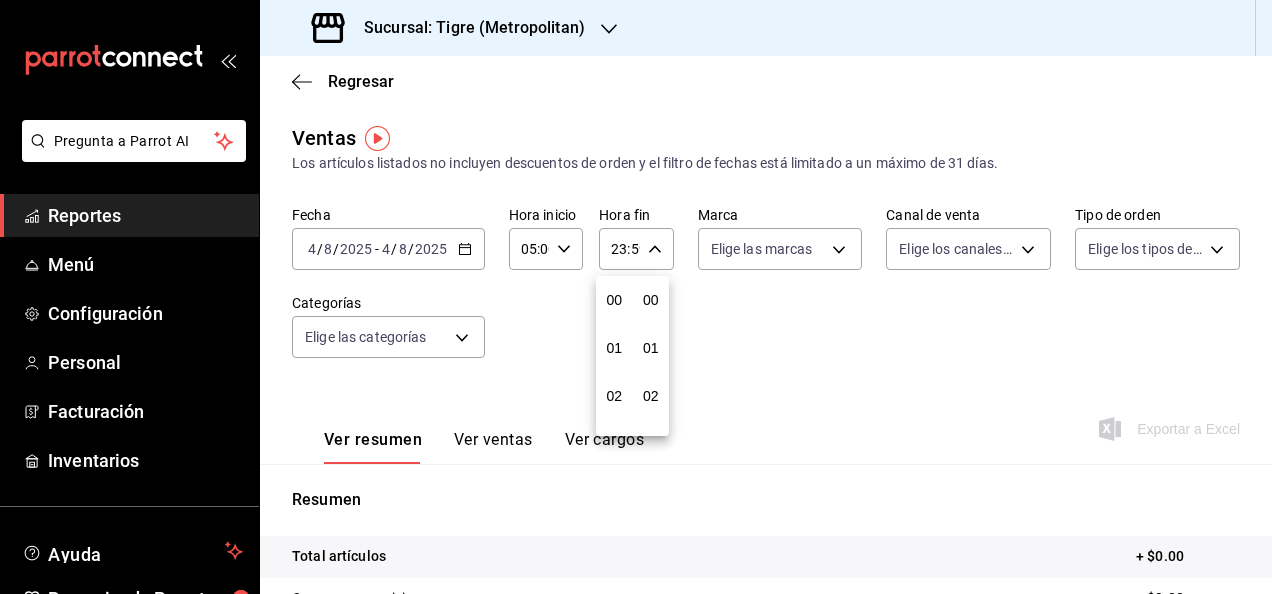 scroll, scrollTop: 992, scrollLeft: 0, axis: vertical 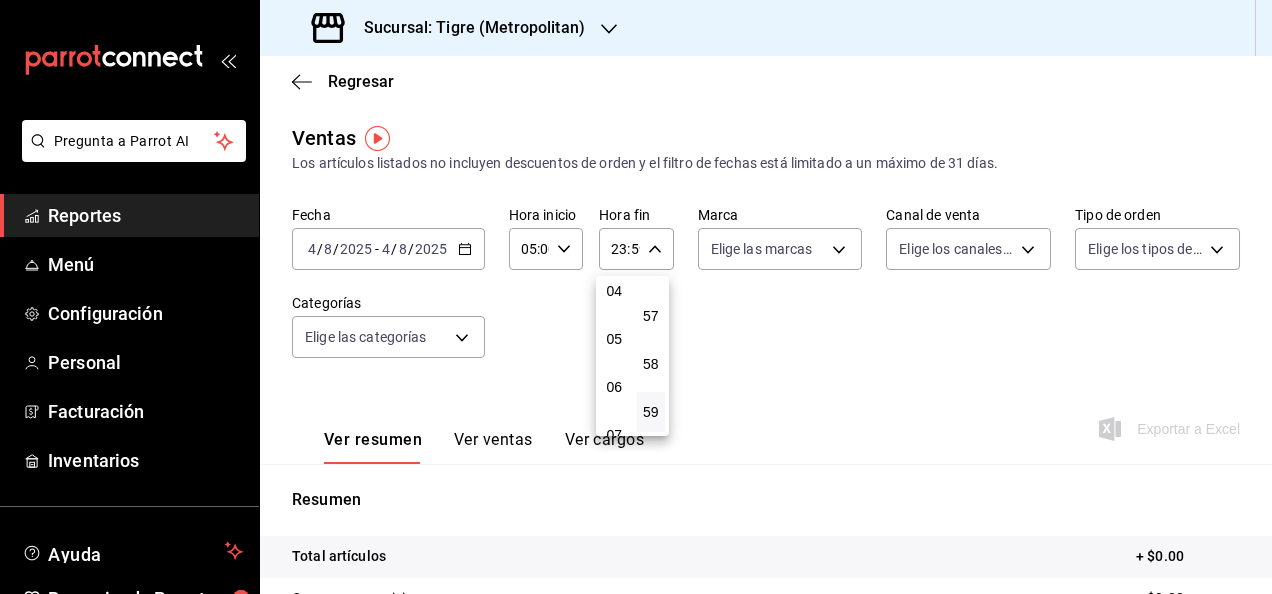 click on "05" at bounding box center (614, 339) 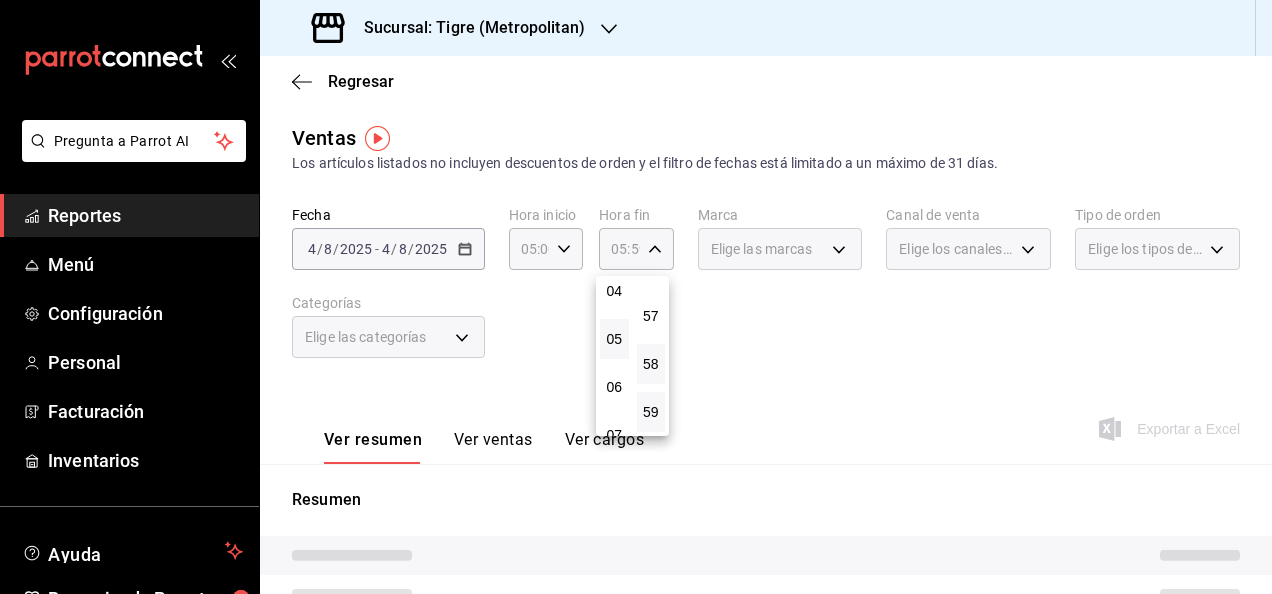 click on "58" at bounding box center [651, 364] 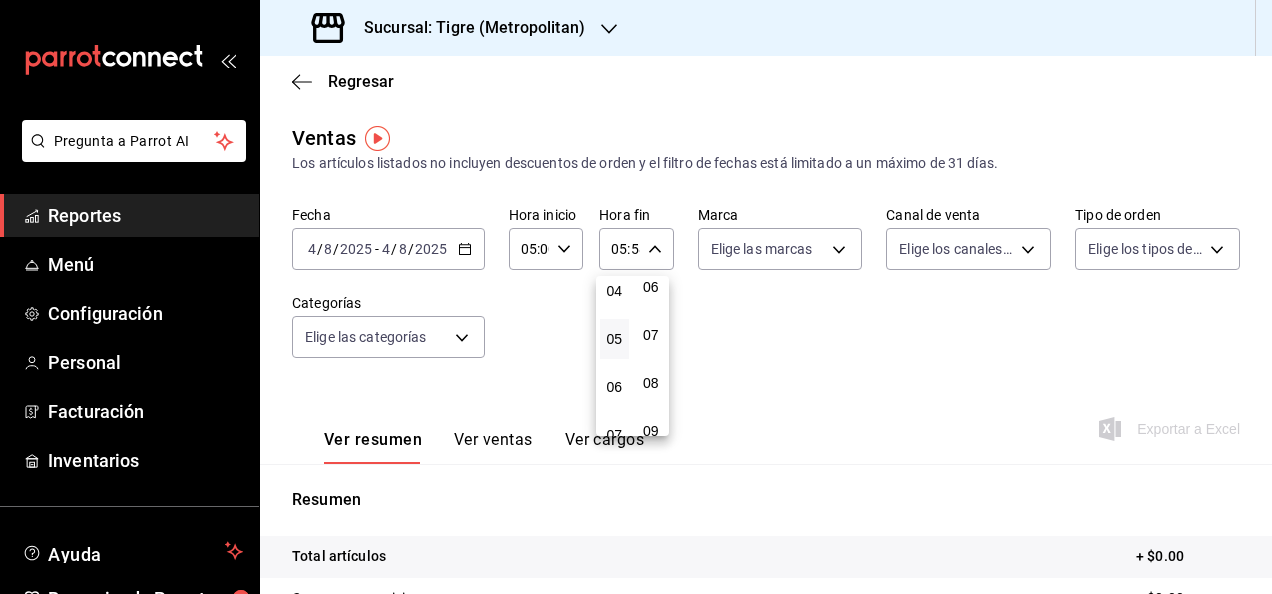 scroll, scrollTop: 0, scrollLeft: 0, axis: both 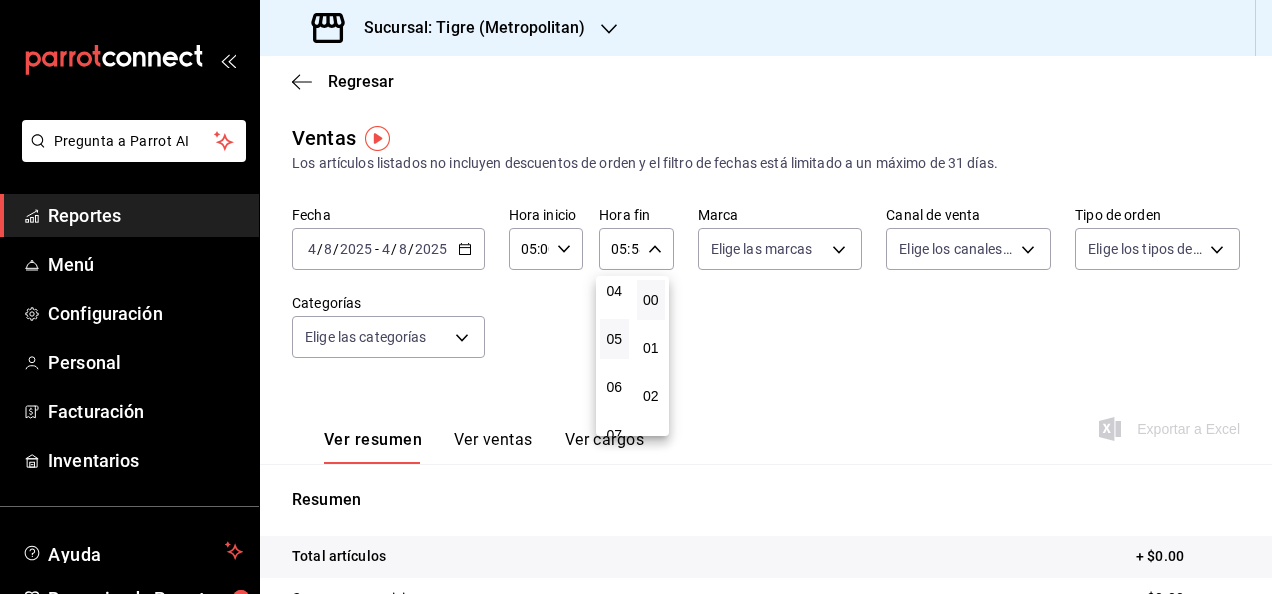 click on "00" at bounding box center [651, 300] 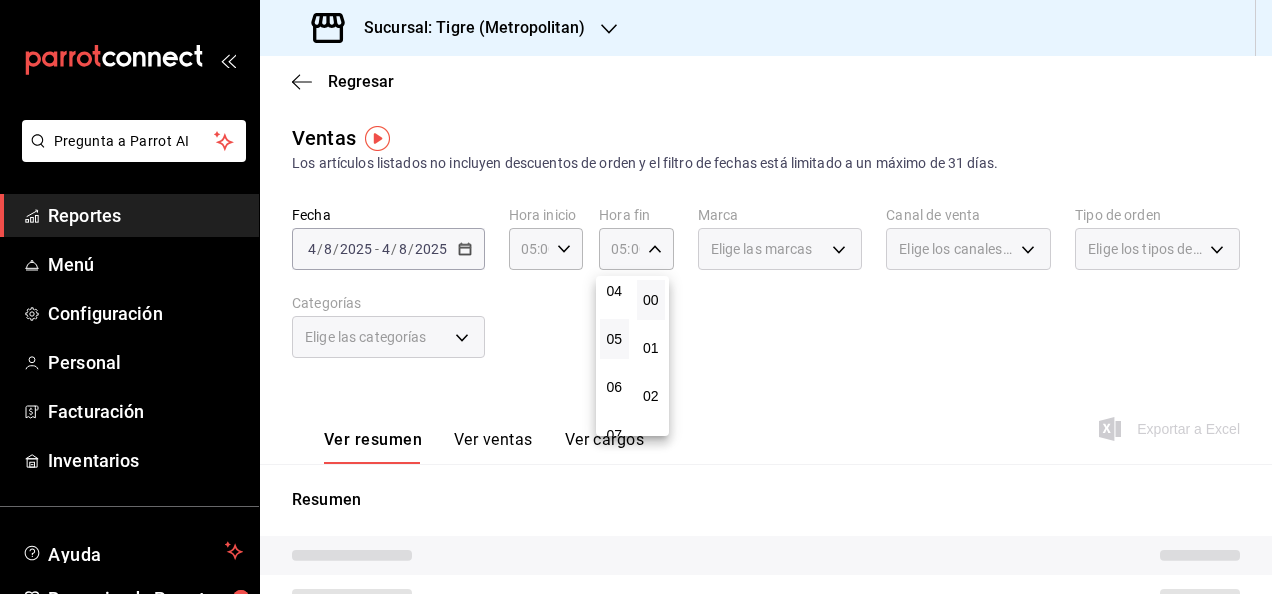 click at bounding box center (636, 297) 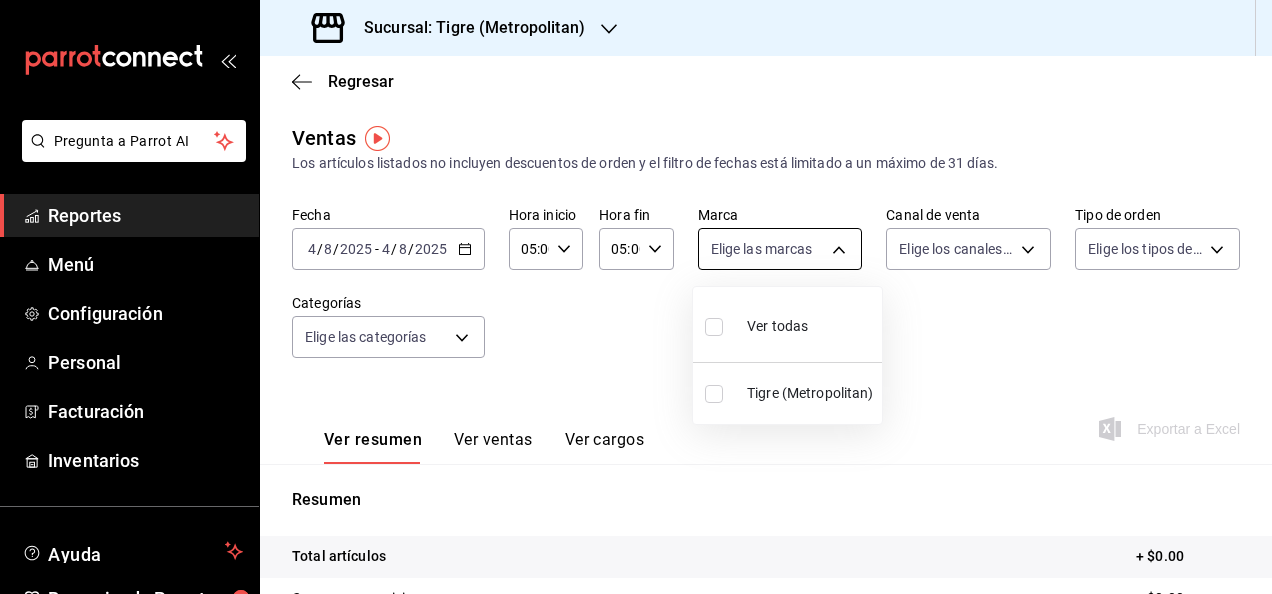 click on "Pregunta a Parrot AI Reportes   Menú   Configuración   Personal   Facturación   Inventarios   Ayuda Recomienda Parrot   [FIRST] [LAST]   Sugerir nueva función   Sucursal: Tigre ([CITY]) Regresar Ventas Los artículos listados no incluyen descuentos de orden y el filtro de fechas está limitado a un máximo de 31 días. Fecha [DATE] [DATE] - [DATE] [DATE] Hora inicio 05:00 Hora inicio Hora fin 05:00 Hora fin Marca Elige las marcas Canal de venta Elige los canales de venta Tipo de orden Elige los tipos de orden Categorías Elige las categorías Ver resumen Ver ventas Ver cargos Exportar a Excel Resumen Total artículos + $0.00 Cargos por servicio + $0.00 Venta bruta = $0.00 Descuentos totales - $0.00 Certificados de regalo - $0.00 Venta total = $0.00 Impuestos - $0.00 Venta neta = $0.00 Pregunta a Parrot AI Reportes   Menú   Configuración   Personal   Facturación   Inventarios   Ayuda Recomienda Parrot   [FIRST] [LAST]   Sugerir nueva función   Ver video tutorial Ir a video" at bounding box center [636, 297] 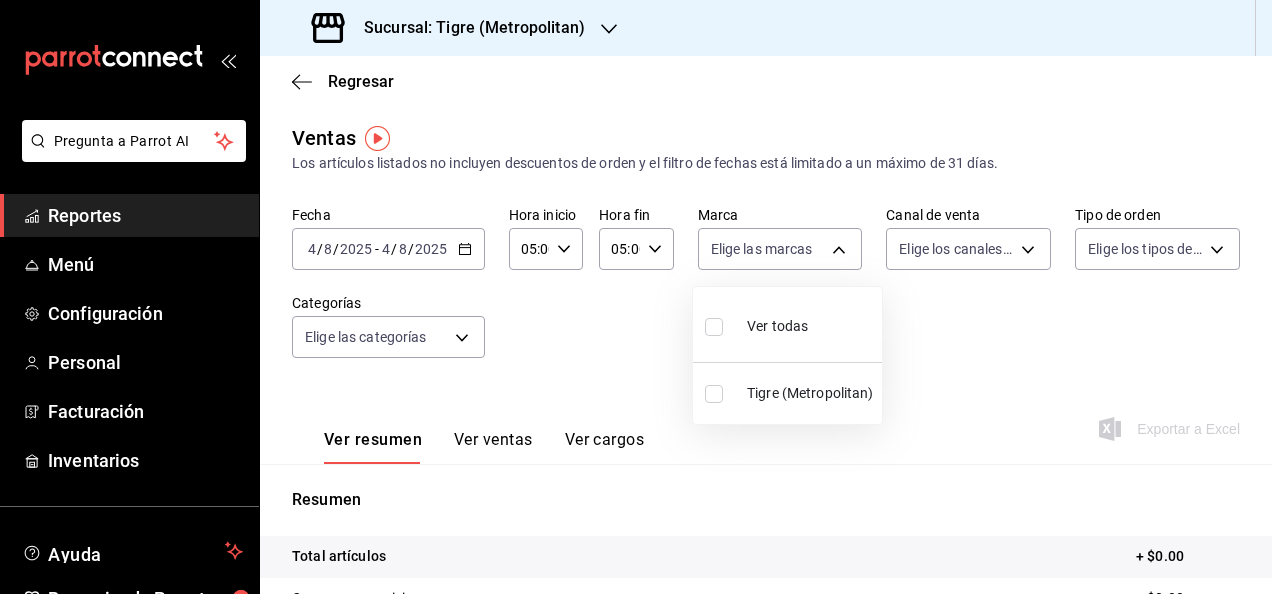 click at bounding box center [718, 326] 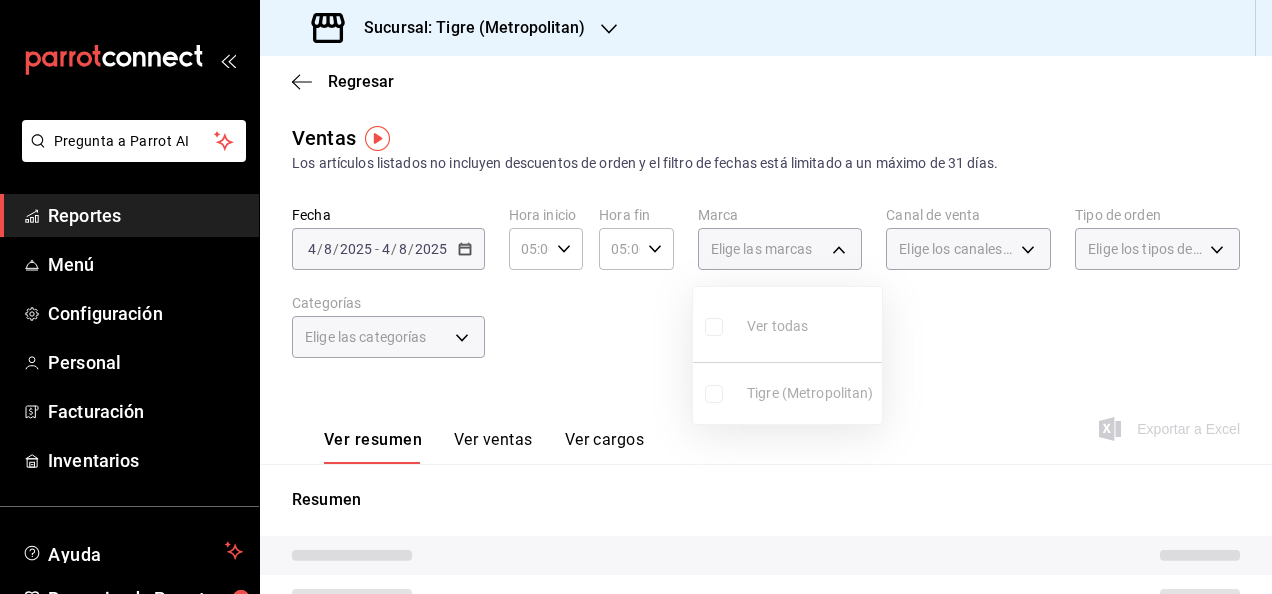 click at bounding box center (714, 327) 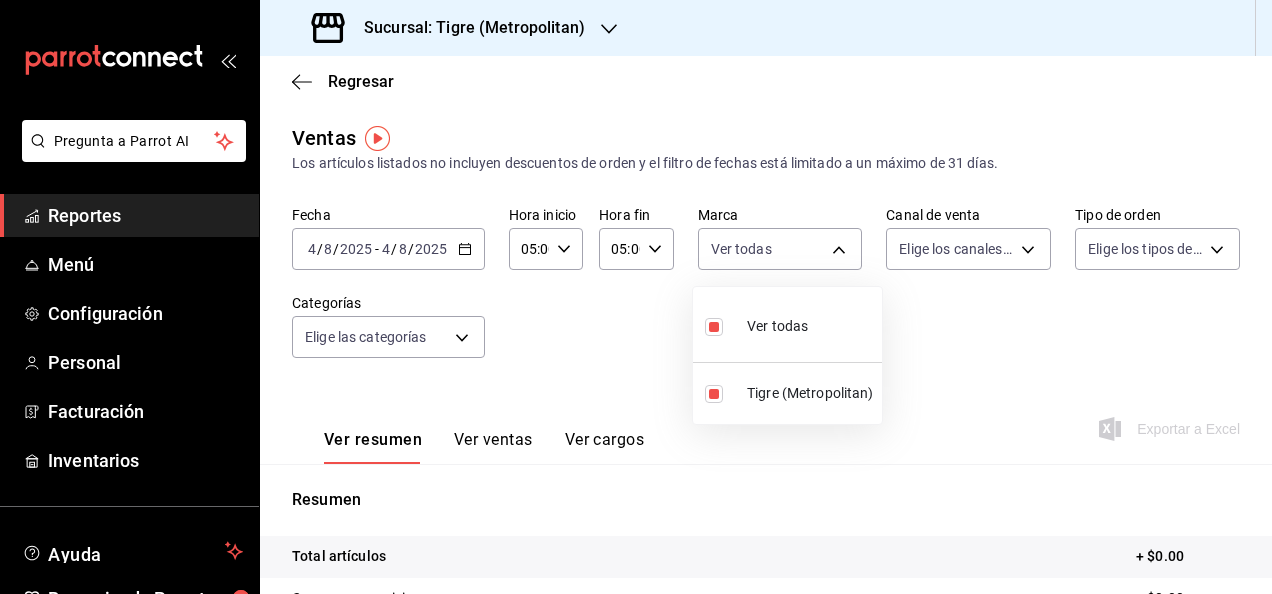 click at bounding box center [636, 297] 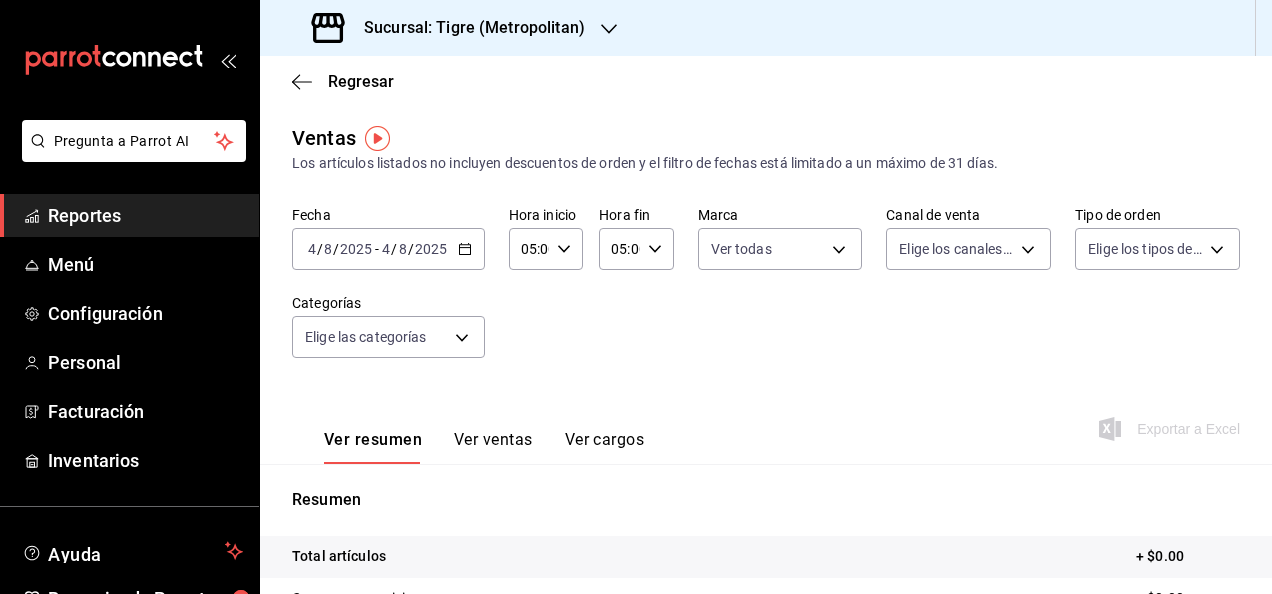 click on "Sucursal: Tigre (Metropolitan)" at bounding box center (466, 28) 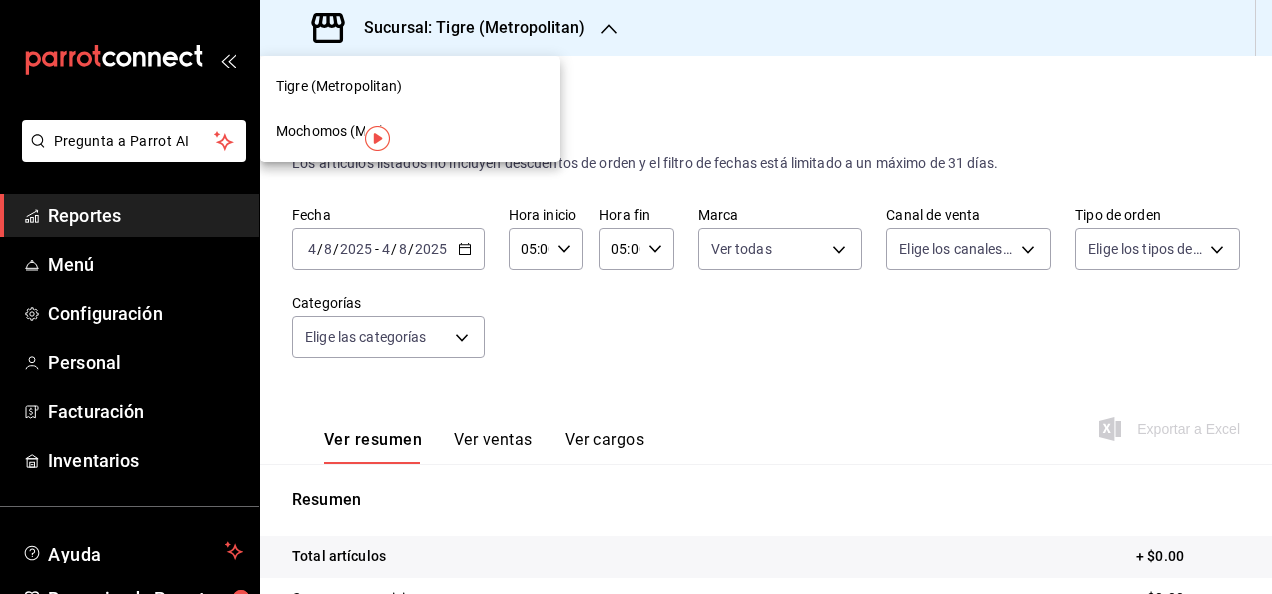 click on "Mochomos (Mty)" at bounding box center (330, 131) 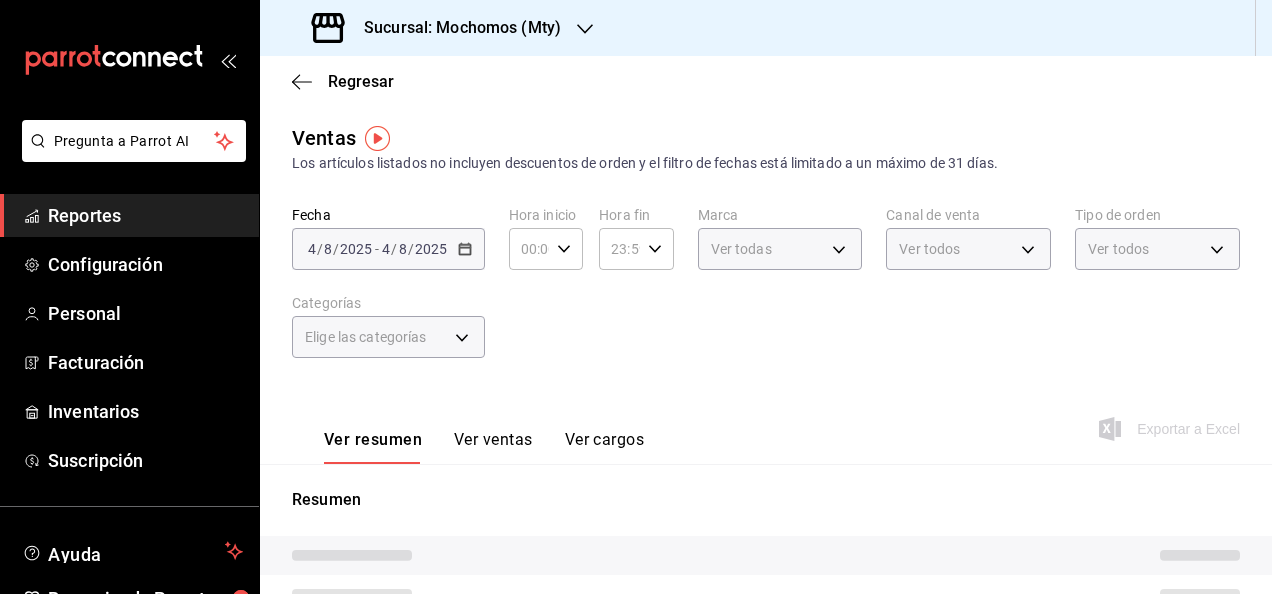 type on "05:00" 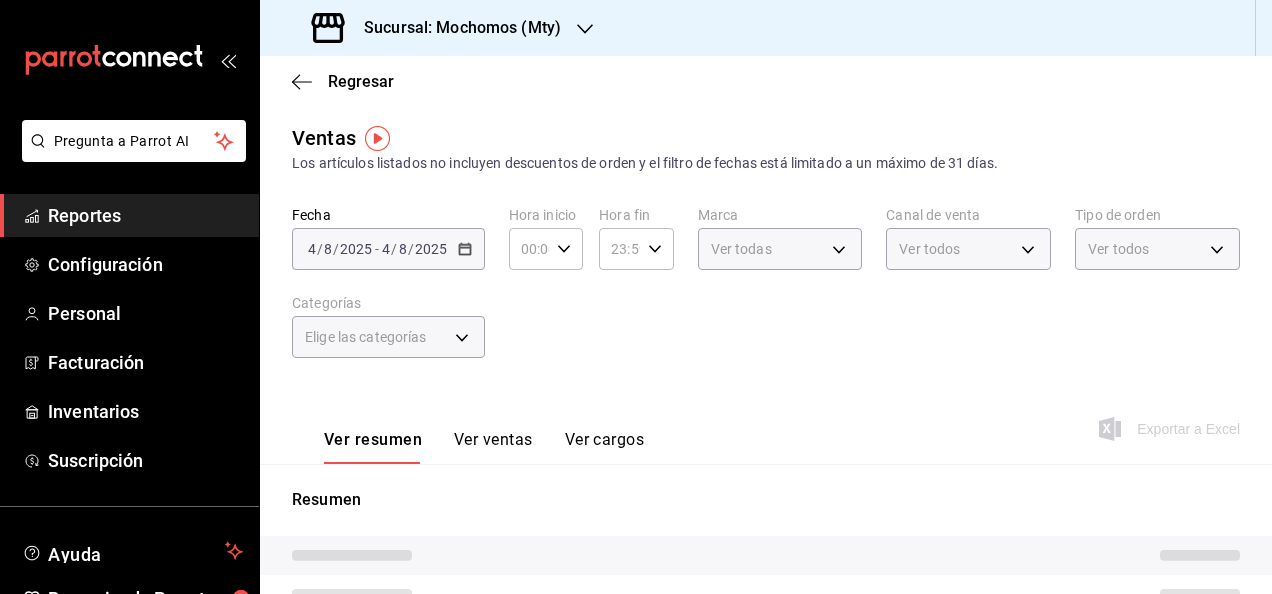 type on "05:00" 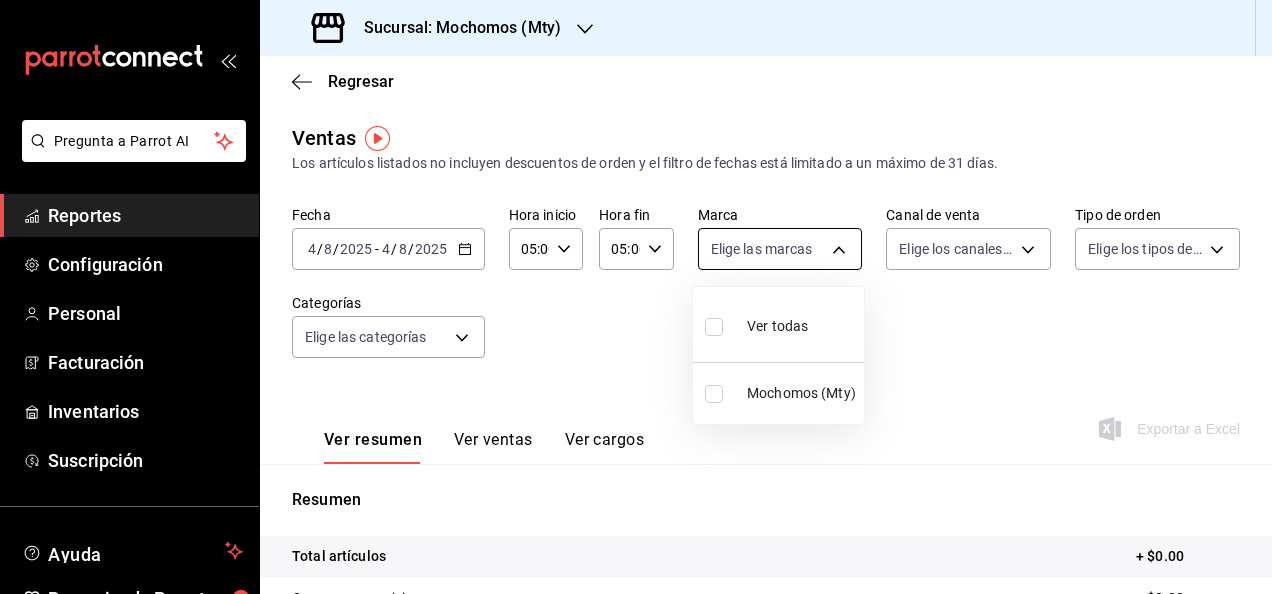 click on "Pregunta a Parrot AI Reportes   Configuración   Personal   Facturación   Inventarios   Suscripción   Ayuda Recomienda Parrot   [FIRST] [LAST]   Sugerir nueva función   Sucursal: Mochomos ([CITY]) Regresar Ventas Los artículos listados no incluyen descuentos de orden y el filtro de fechas está limitado a un máximo de 31 días. Fecha [DATE] [DATE] - [DATE] [DATE] Hora inicio 05:00 Hora inicio Hora fin 05:00 Hora fin Marca Elige las marcas Canal de venta Elige los canales de venta Tipo de orden Elige los tipos de orden Categorías Elige las categorías Ver resumen Ver ventas Ver cargos Exportar a Excel Resumen Total artículos + $0.00 Cargos por servicio + $0.00 Venta bruta = $0.00 Descuentos totales - $0.00 Certificados de regalo - $0.00 Venta total = $0.00 Impuestos - $0.00 Venta neta = $0.00 GANA 1 MES GRATIS EN TU SUSCRIPCIÓN AQUÍ Ver video tutorial Ir a video Pregunta a Parrot AI Reportes   Configuración   Personal   Facturación   Inventarios" at bounding box center (636, 297) 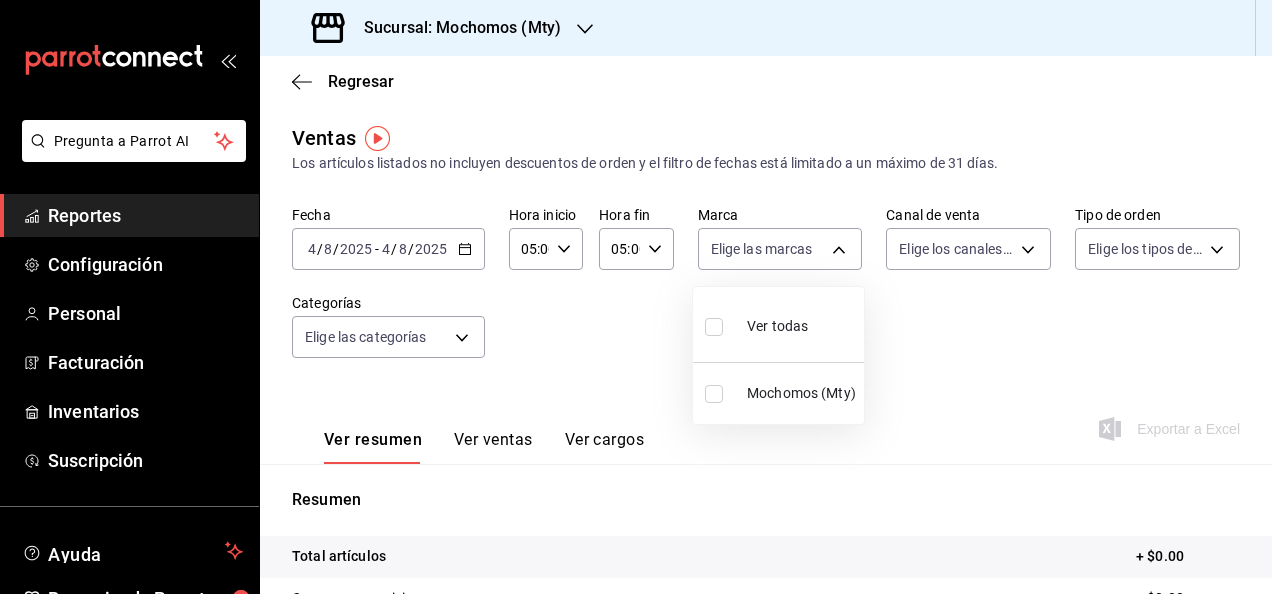 click on "Ver todas" at bounding box center [778, 324] 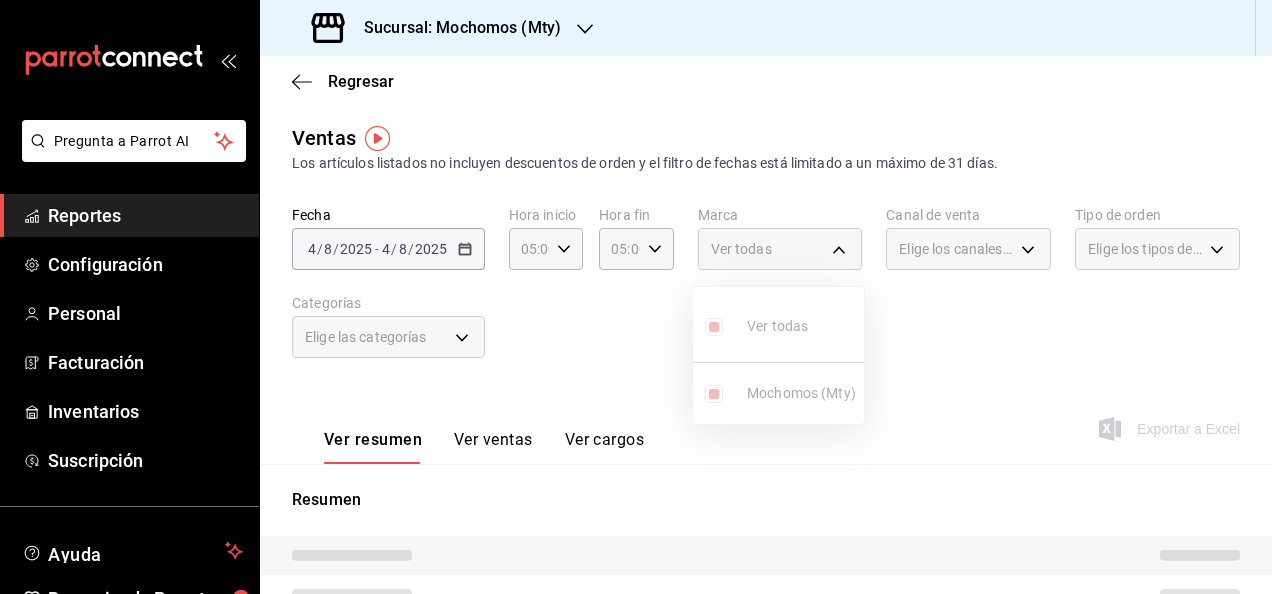 click at bounding box center [636, 297] 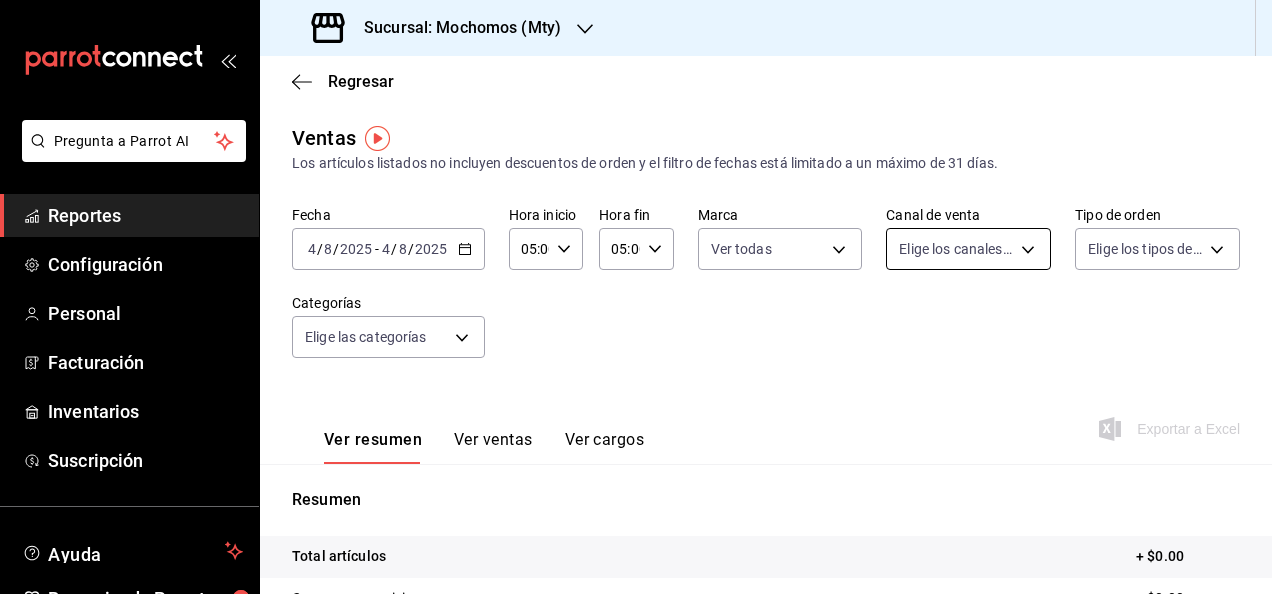 click on "Pregunta a Parrot AI Reportes   Configuración   Personal   Facturación   Inventarios   Suscripción   Ayuda Recomienda Parrot   [FIRST] [LAST]   Sugerir nueva función   Sucursal: Mochomos ([CITY]) Regresar Ventas Los artículos listados no incluyen descuentos de orden y el filtro de fechas está limitado a un máximo de 31 días. Fecha [DATE] [DATE] - [DATE] [DATE] Hora inicio 05:00 Hora inicio Hora fin 05:00 Hora fin Marca Ver todas b352ad34-a903-4246-b8b1-197398375429 Canal de venta Elige los canales de venta Tipo de orden Elige los tipos de orden Categorías Elige las categorías Ver resumen Ver ventas Ver cargos Exportar a Excel Resumen Total artículos + $0.00 Cargos por servicio + $0.00 Venta bruta = $0.00 Descuentos totales - $0.00 Certificados de regalo - $0.00 Venta total = $0.00 Impuestos - $0.00 Venta neta = $0.00 GANA 1 MES GRATIS EN TU SUSCRIPCIÓN AQUÍ Ver video tutorial Ir a video Pregunta a Parrot AI Reportes   Configuración   Personal   Facturación   Inventarios" at bounding box center (636, 297) 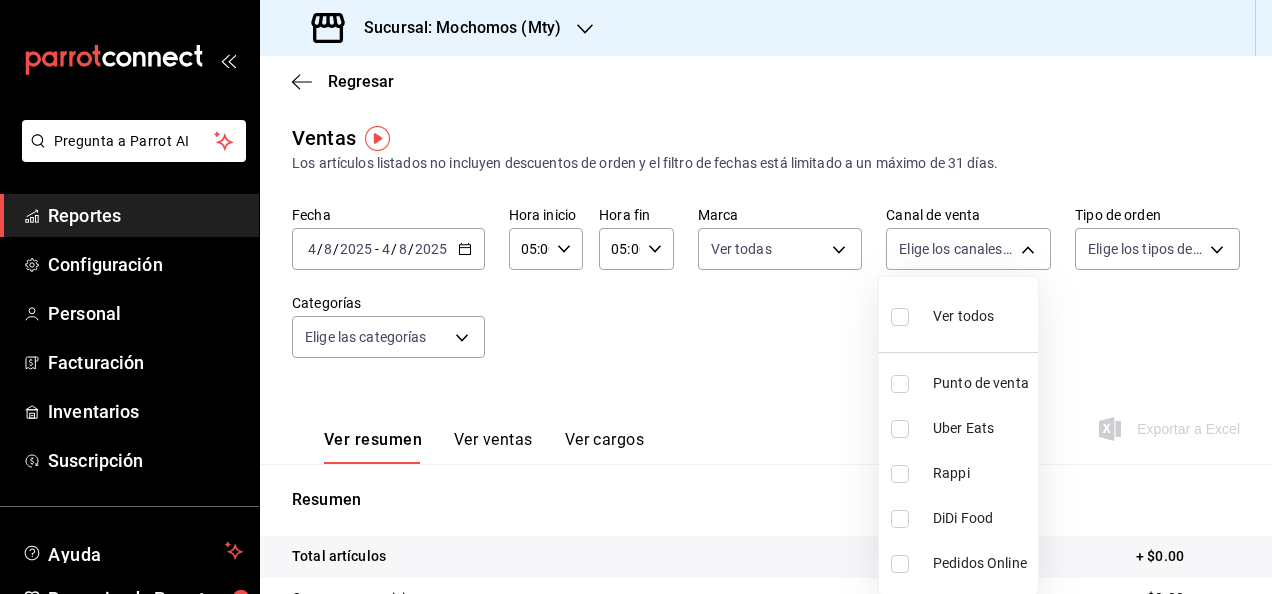 click at bounding box center (900, 317) 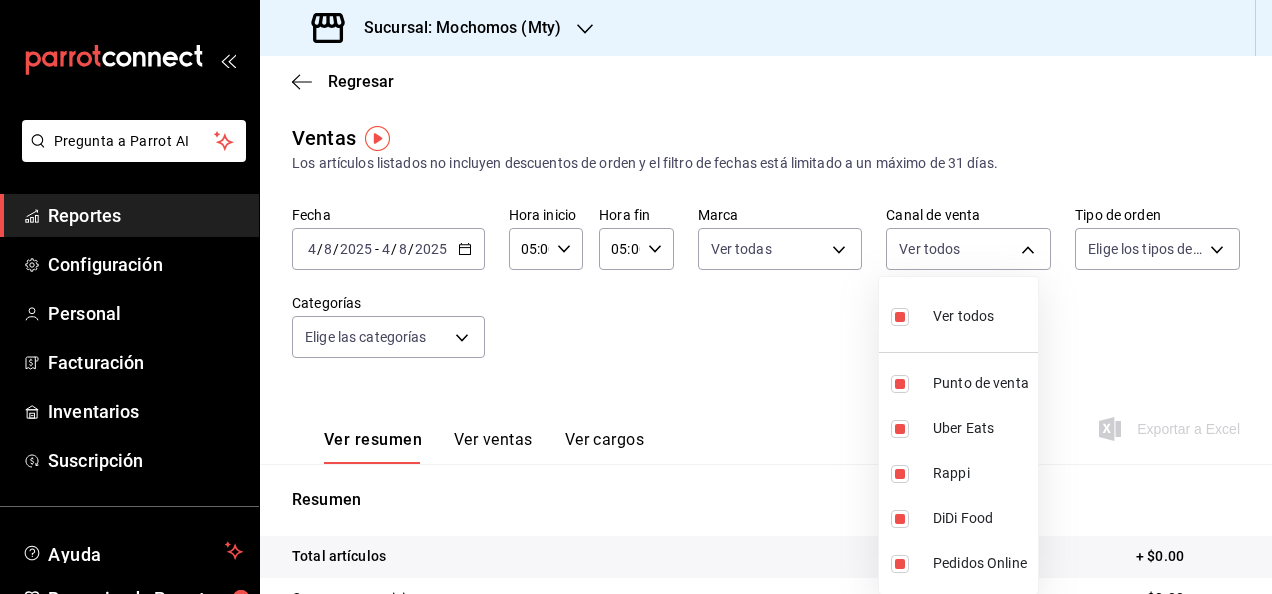 drag, startPoint x: 1206, startPoint y: 268, endPoint x: 1172, endPoint y: 241, distance: 43.416588 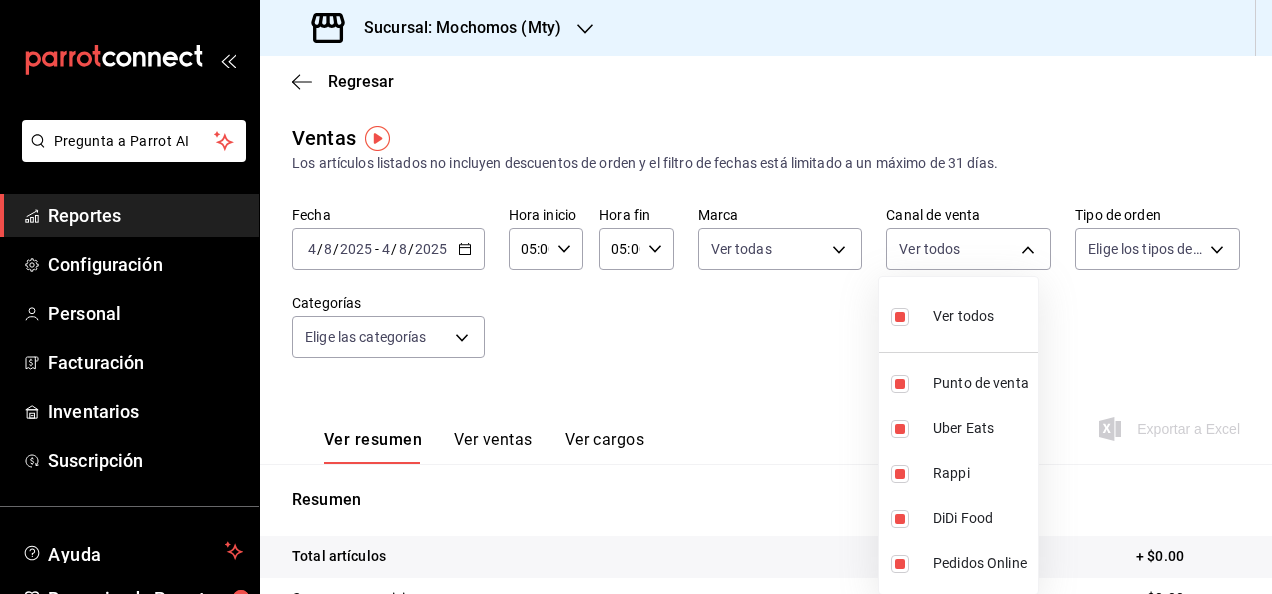 click at bounding box center (636, 297) 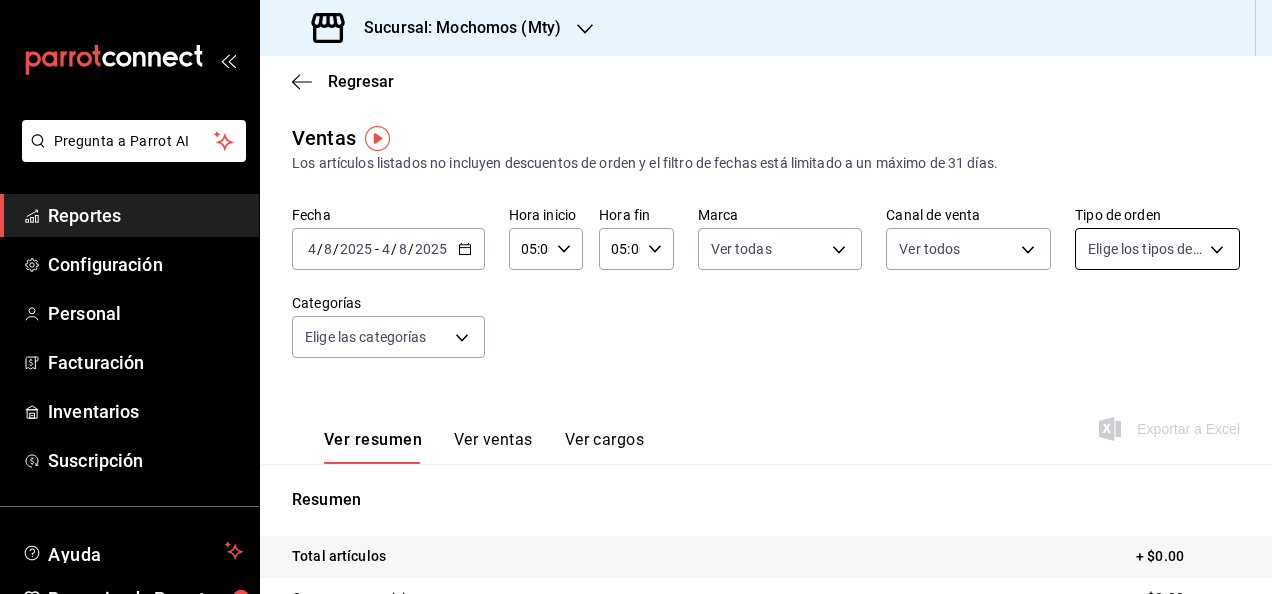 click on "Pregunta a Parrot AI Reportes   Configuración   Personal   Facturación   Inventarios   Suscripción   Ayuda Recomienda Parrot   [FIRST] [LAST]   Sugerir nueva función   Sucursal: Mochomos ([CITY]) Regresar Ventas Los artículos listados no incluyen descuentos de orden y el filtro de fechas está limitado a un máximo de 31 días. Fecha [DATE] [DATE] - [DATE] [DATE] Hora inicio 05:00 Hora inicio Hora fin 05:00 Hora fin Marca Elige las marcas Canal de venta Elige los canales de venta Tipo de orden Elige los tipos de orden Categorías Elige las categorías Ver resumen Ver ventas Ver cargos Exportar a Excel Resumen Total artículos + $0.00 Cargos por servicio + $0.00 Venta bruta = $0.00 Descuentos totales - $0.00 Certificados de regalo - $0.00 Venta total = $0.00 Impuestos - $0.00 Venta neta = $0.00 GANA 1 MES GRATIS EN TU SUSCRIPCIÓN AQUÍ Ver video tutorial Ir a video Pregunta a Parrot AI Reportes   Configuración   Personal   Facturación   Inventarios   Suscripción   Ayuda" at bounding box center (636, 297) 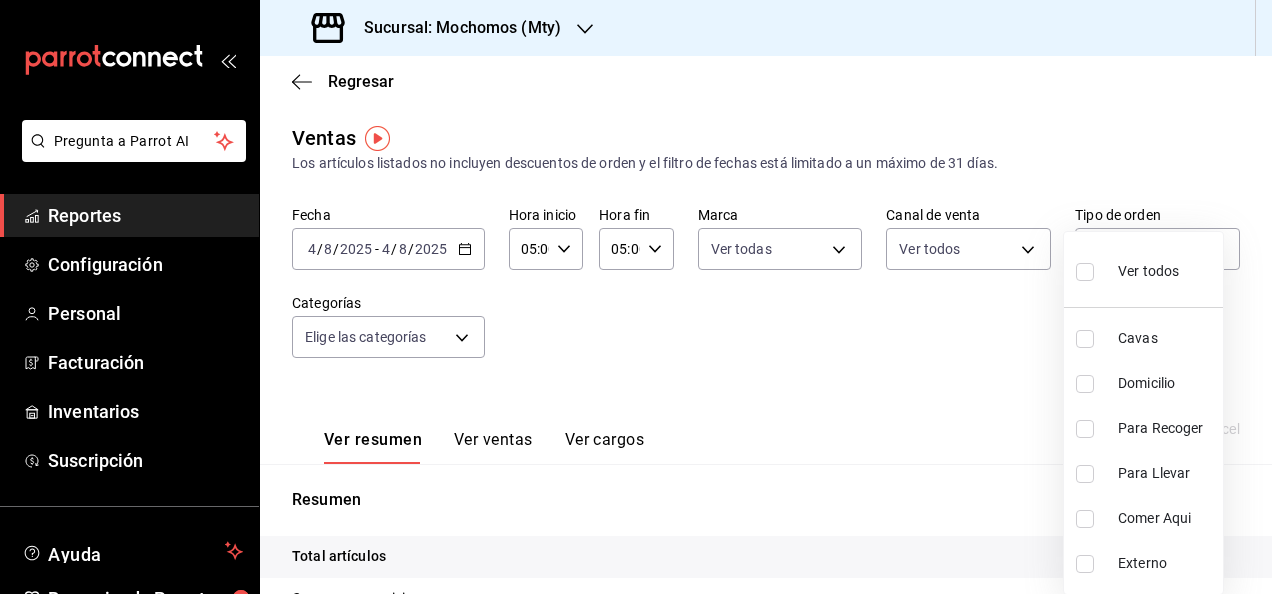 click at bounding box center (1089, 271) 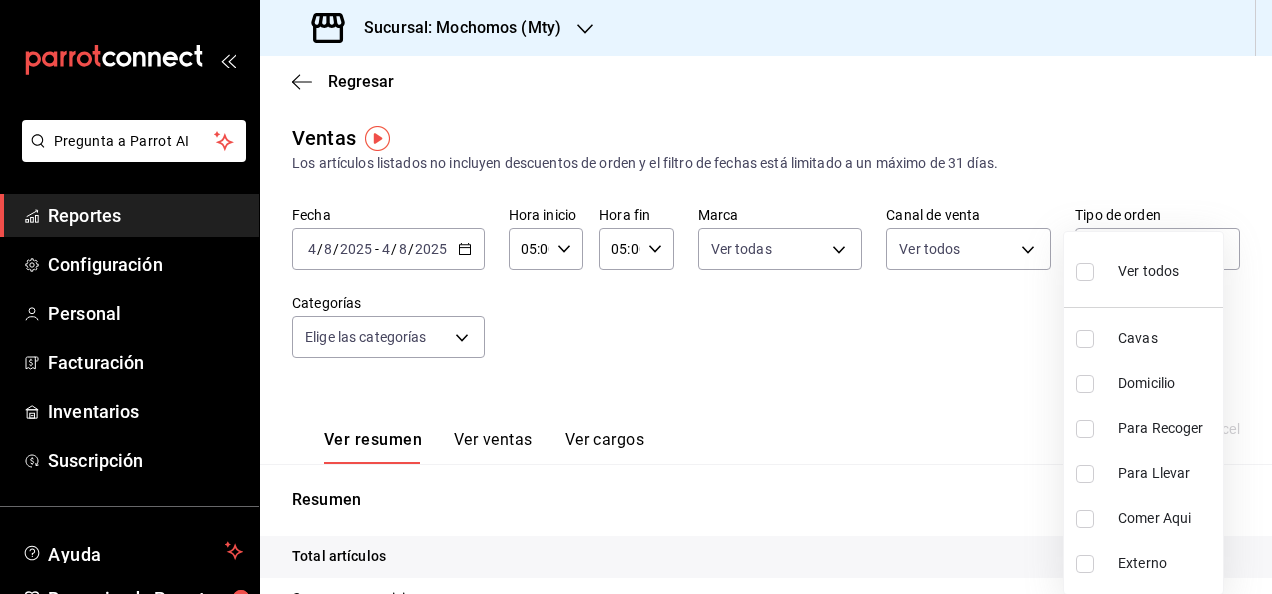 click at bounding box center [1085, 272] 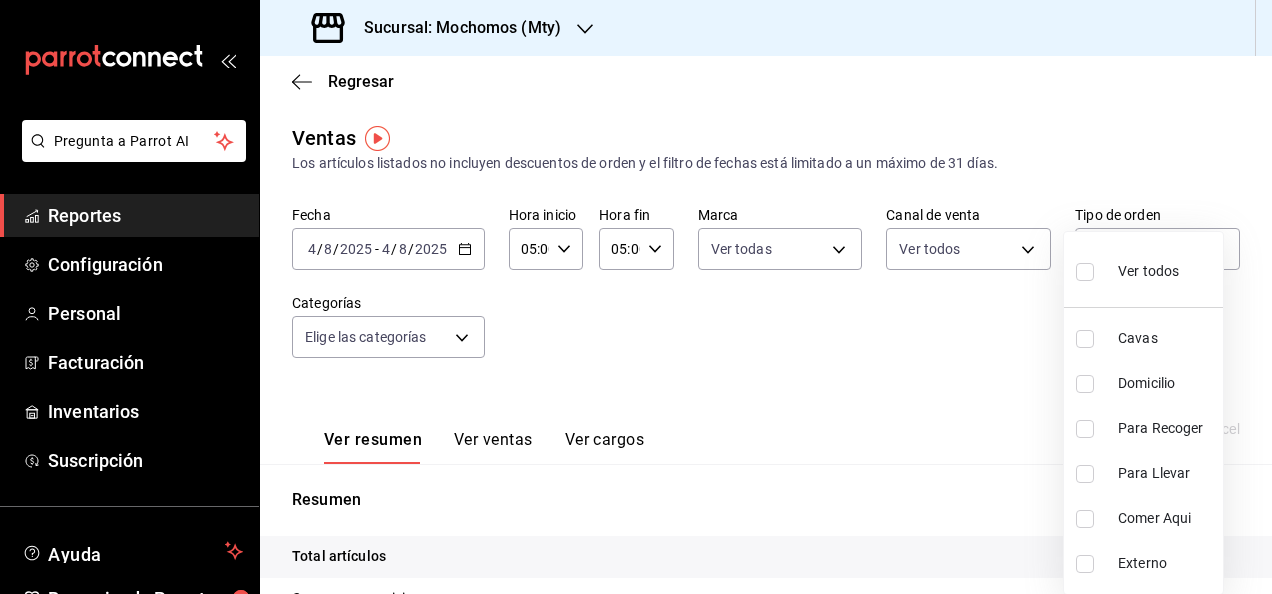 checkbox on "true" 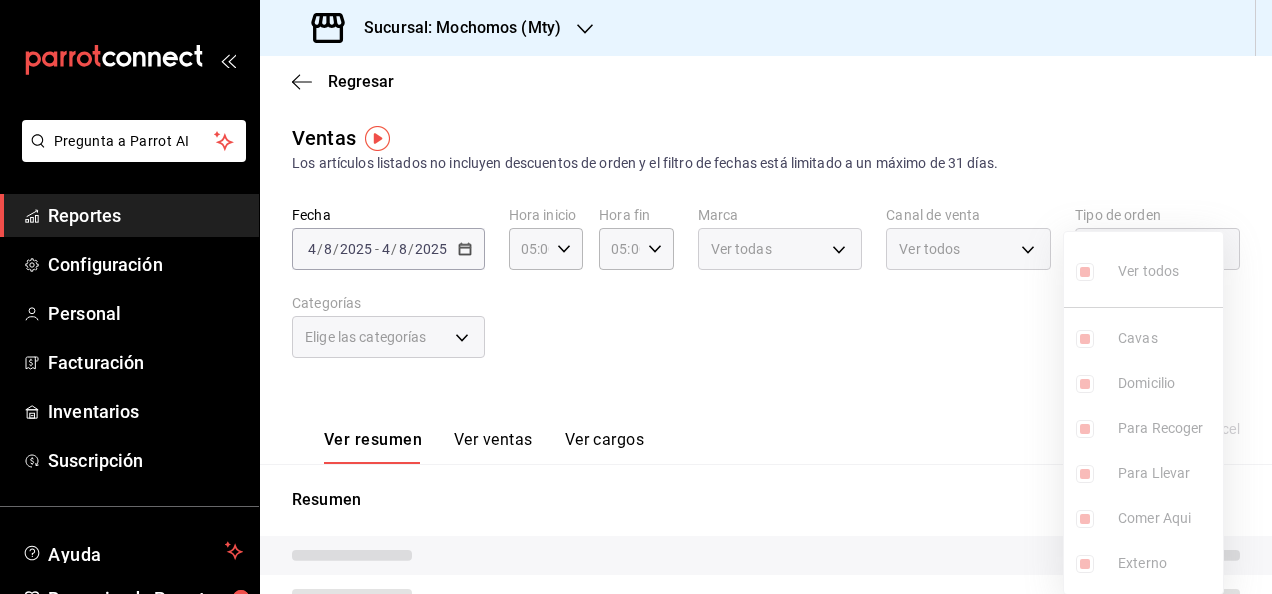 click at bounding box center (636, 297) 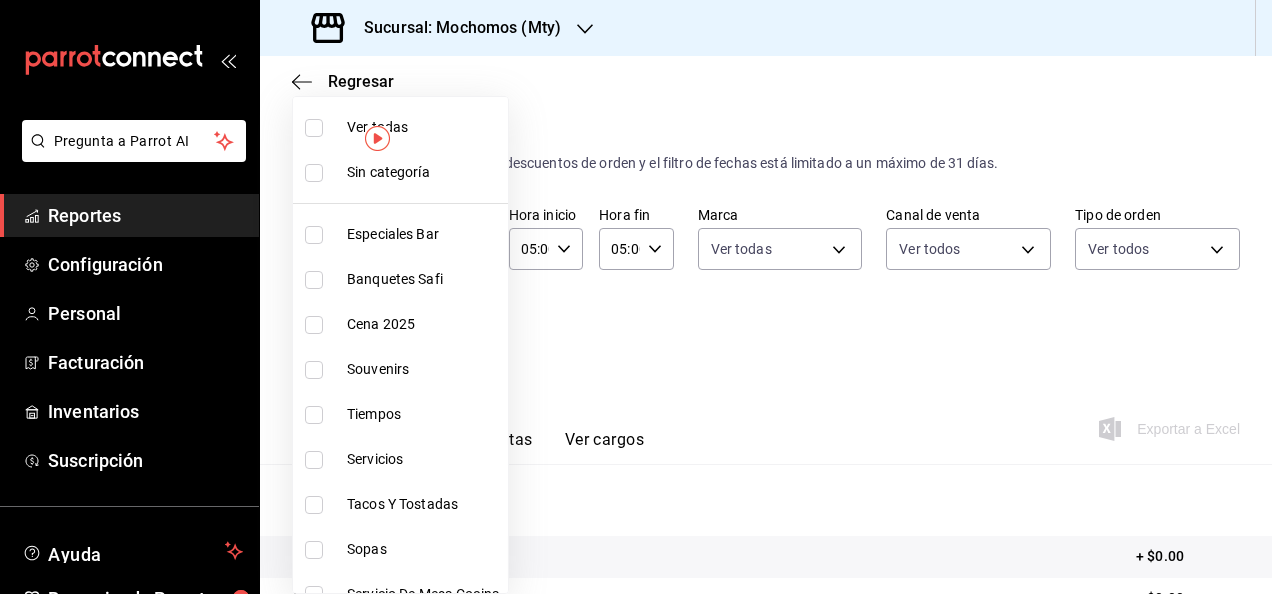 click on "Pregunta a Parrot AI Reportes   Configuración   Personal   Facturación   Inventarios   Suscripción   Ayuda Recomienda Parrot   [FIRST] [LAST]   Sugerir nueva función   Sucursal: Mochomos ([CITY]) Regresar Ventas Los artículos listados no incluyen descuentos de orden y el filtro de fechas está limitado a un máximo de 31 días. Fecha [DATE] [DATE] - [DATE] [DATE] Hora inicio 05:00 Hora inicio Hora fin 05:00 Hora fin Marca Ver todas b352ad34-a903-4246-b8b1-197398375429 Canal de venta Ver todos PARROT,UBER_EATS,RAPPI,DIDI_FOOD,ONLINE Tipo de orden Ver todos 7f152bcd-c808-43b1-8377-7ee3764f5c48,abc1671a-a22f-403c-8860-9d090036c428,f5090fe4-ca7c-4ef0-9d56-a25dc921ee95,f8dc6874-de10-431d-b439-d9f9a1193fb6,52914ea5-275f-4b6f-b0bc-6e26bb5f1c84,EXTERNAL Categorías Elige las categorías Ver resumen Ver ventas Ver cargos Exportar a Excel Resumen Total artículos + $0.00 Cargos por servicio + $0.00 Venta bruta = $0.00 Descuentos totales - $0.00 Certificados de regalo - $0.00 Venta total = $0.00" at bounding box center [636, 297] 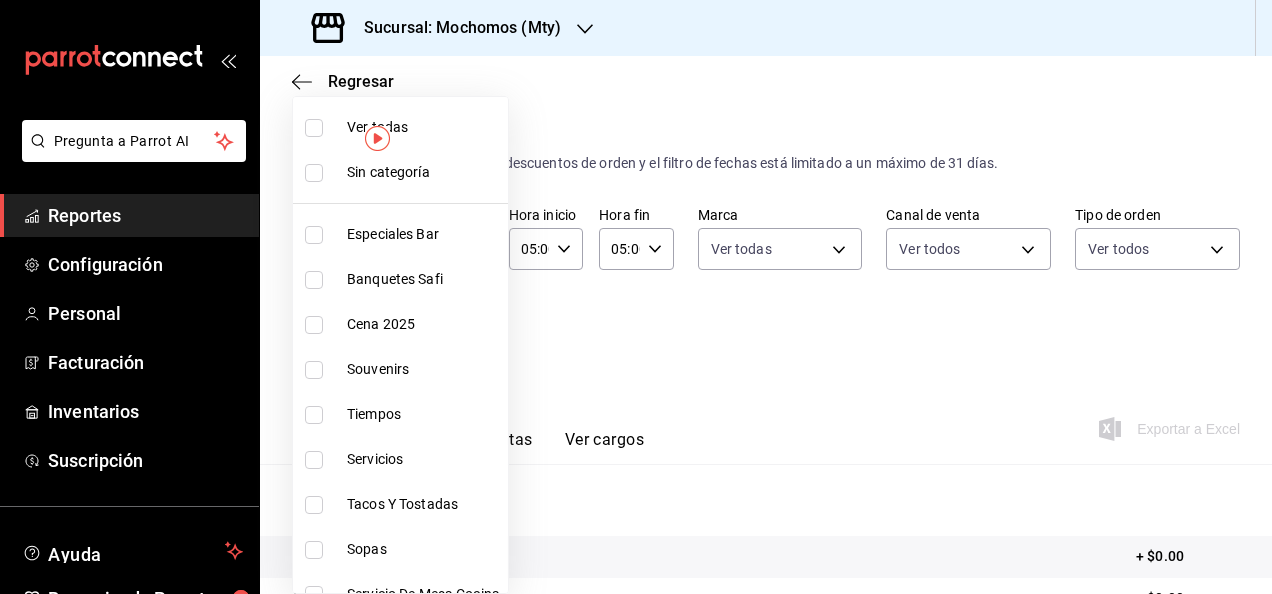 click at bounding box center (314, 128) 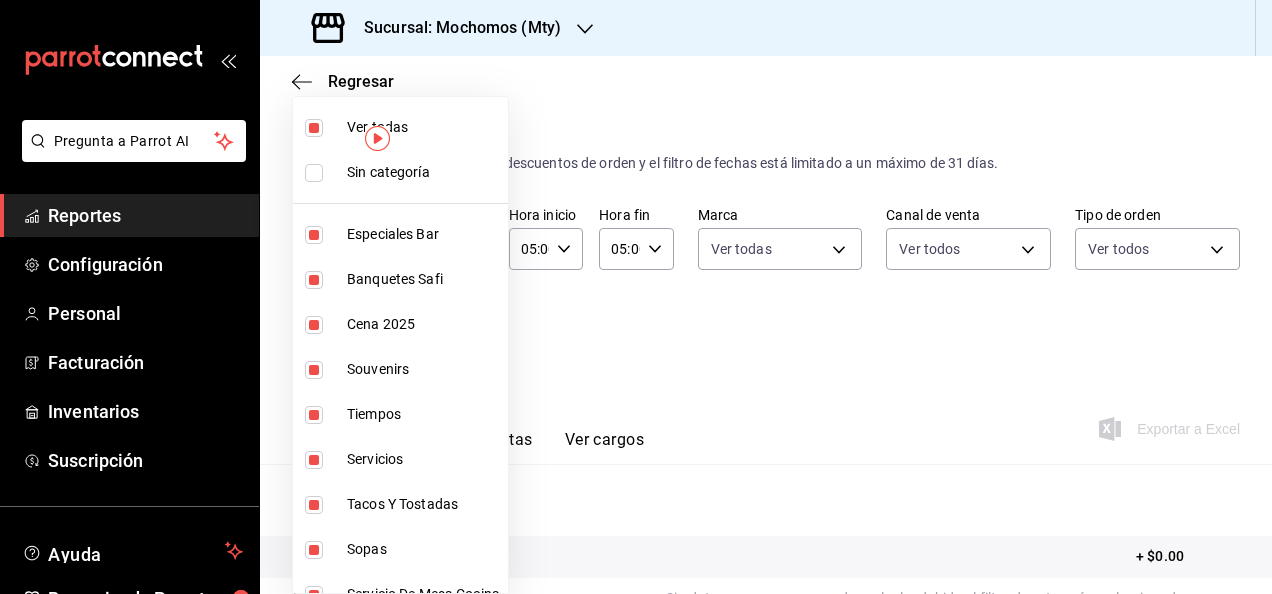click at bounding box center (314, 173) 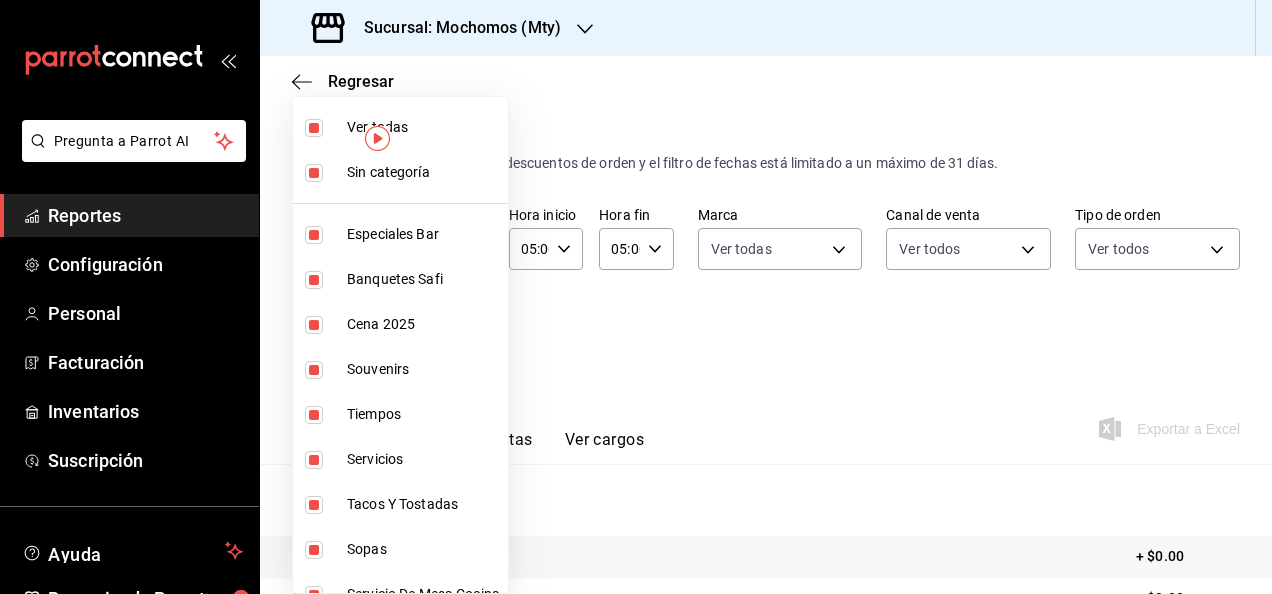 click at bounding box center [636, 297] 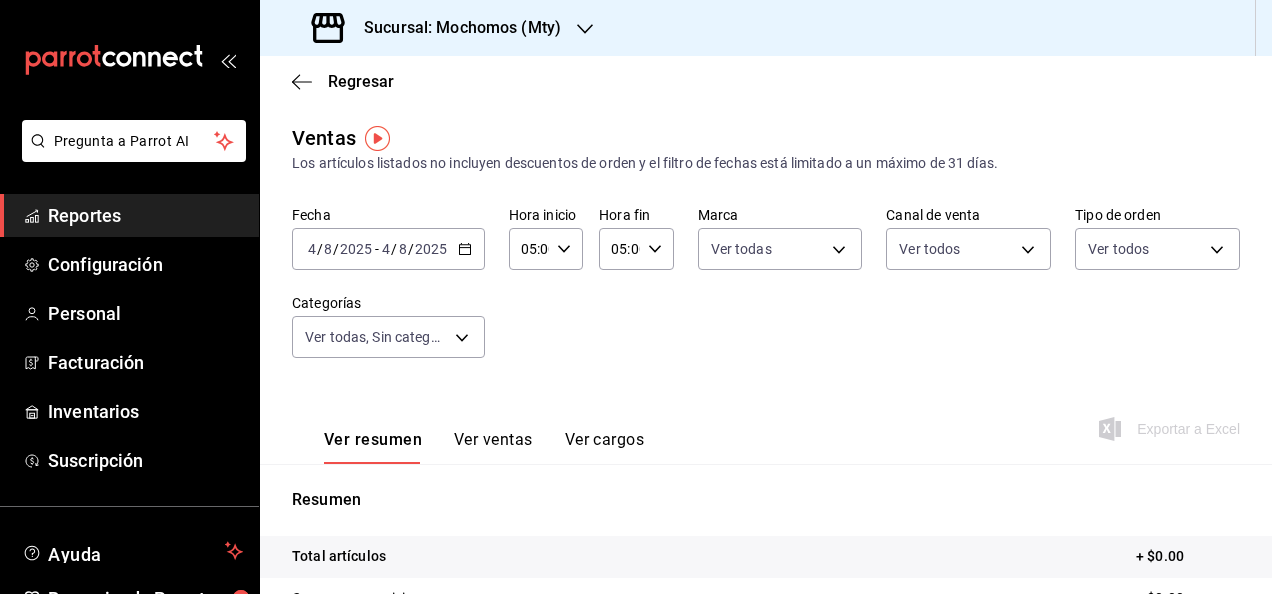 click 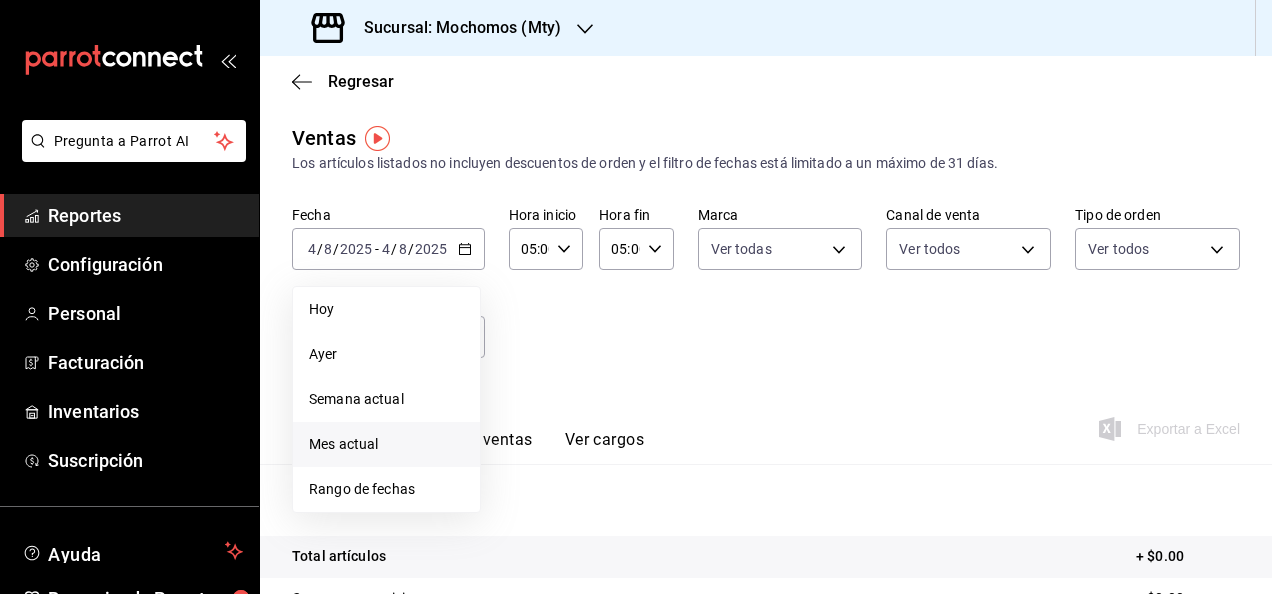 click on "Mes actual" at bounding box center [386, 444] 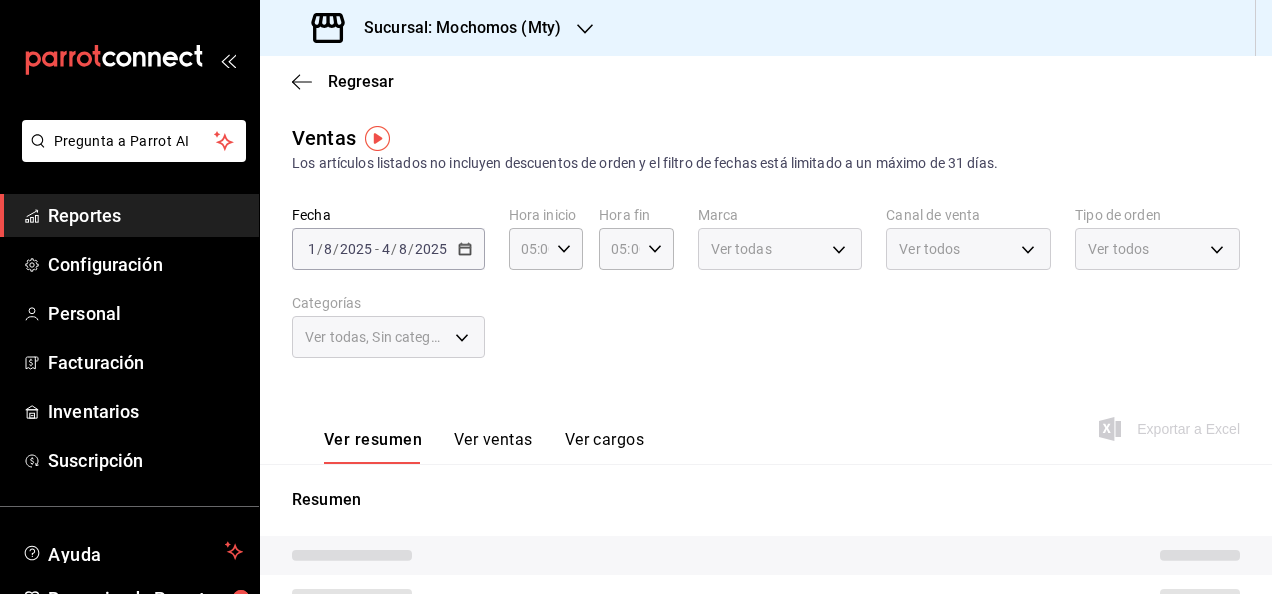 click on "[DATE] [DATE] - [DATE] [DATE]" at bounding box center [388, 249] 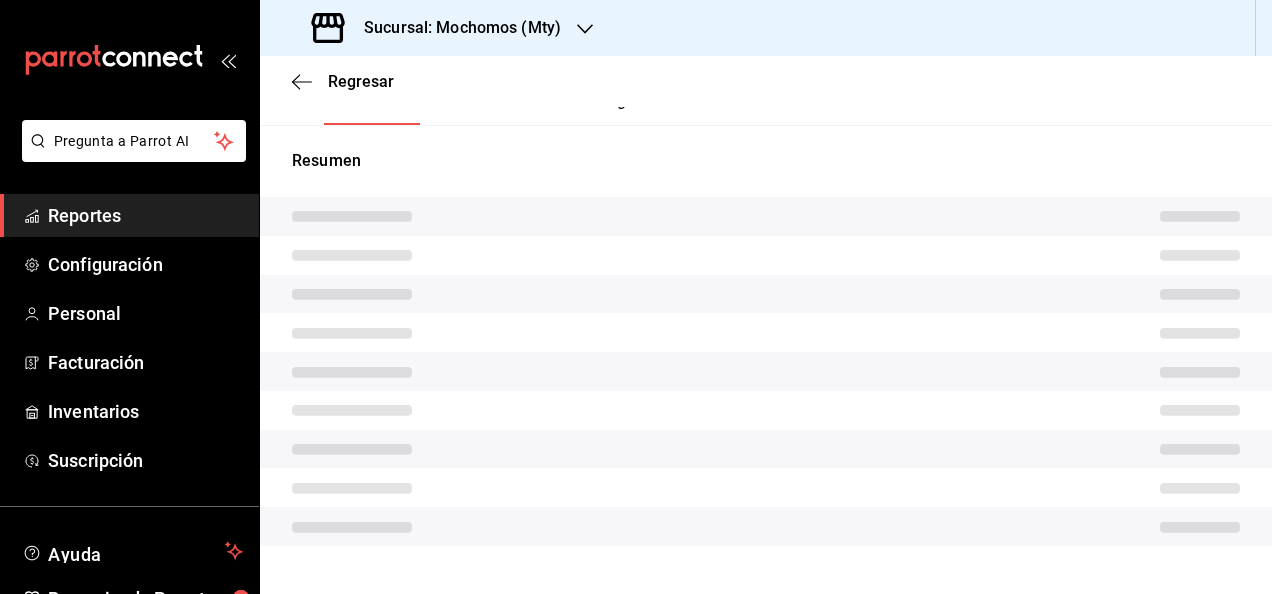 scroll, scrollTop: 0, scrollLeft: 0, axis: both 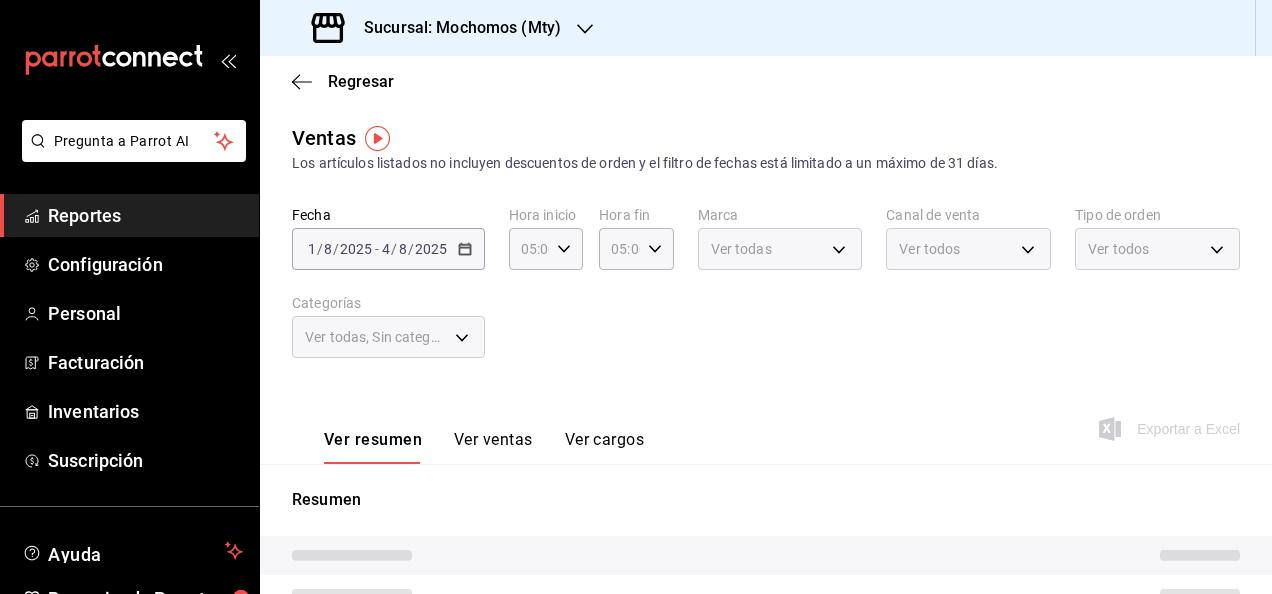 click on "[DATE] [DATE] - [DATE] [DATE]" at bounding box center [388, 249] 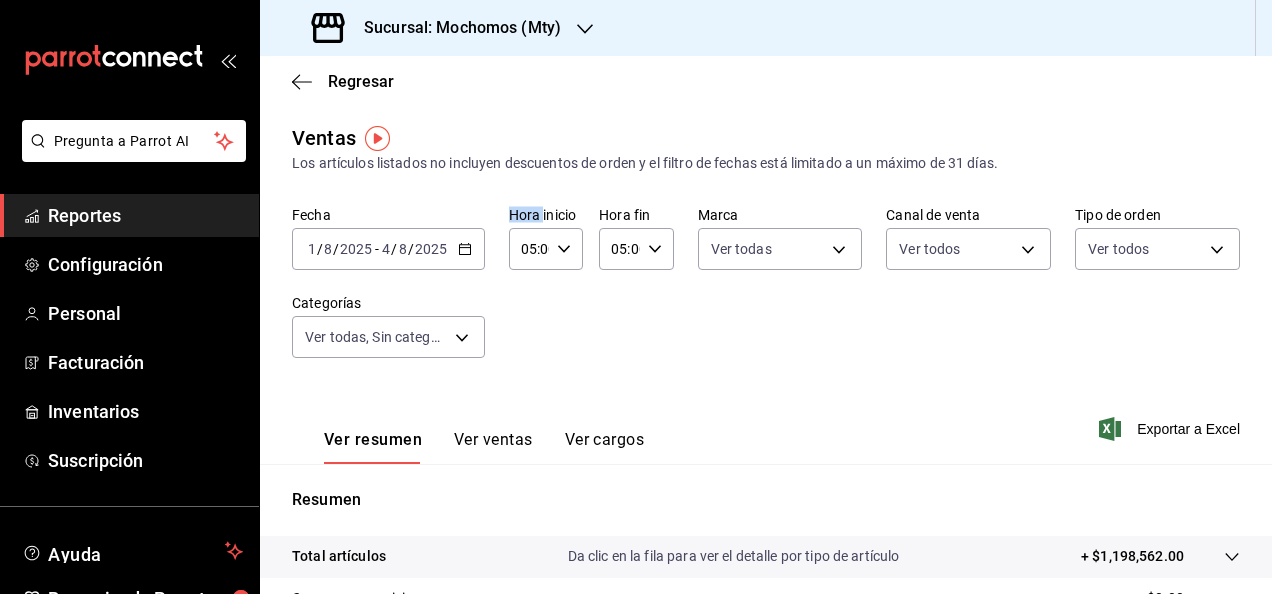 click 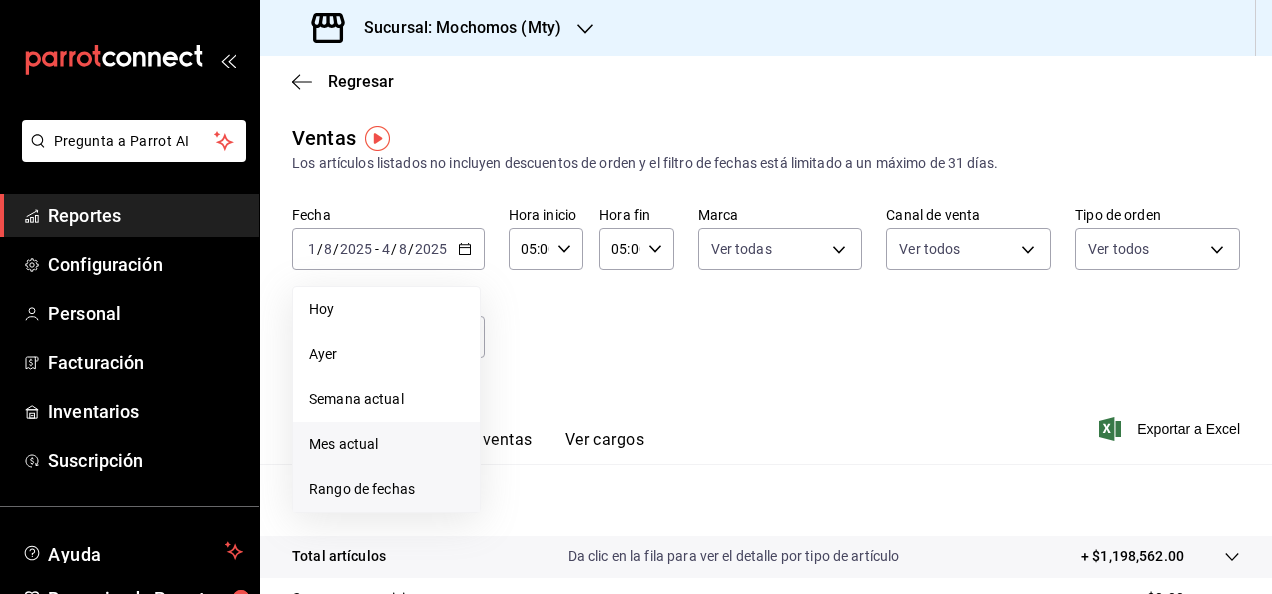 click on "Rango de fechas" at bounding box center (386, 489) 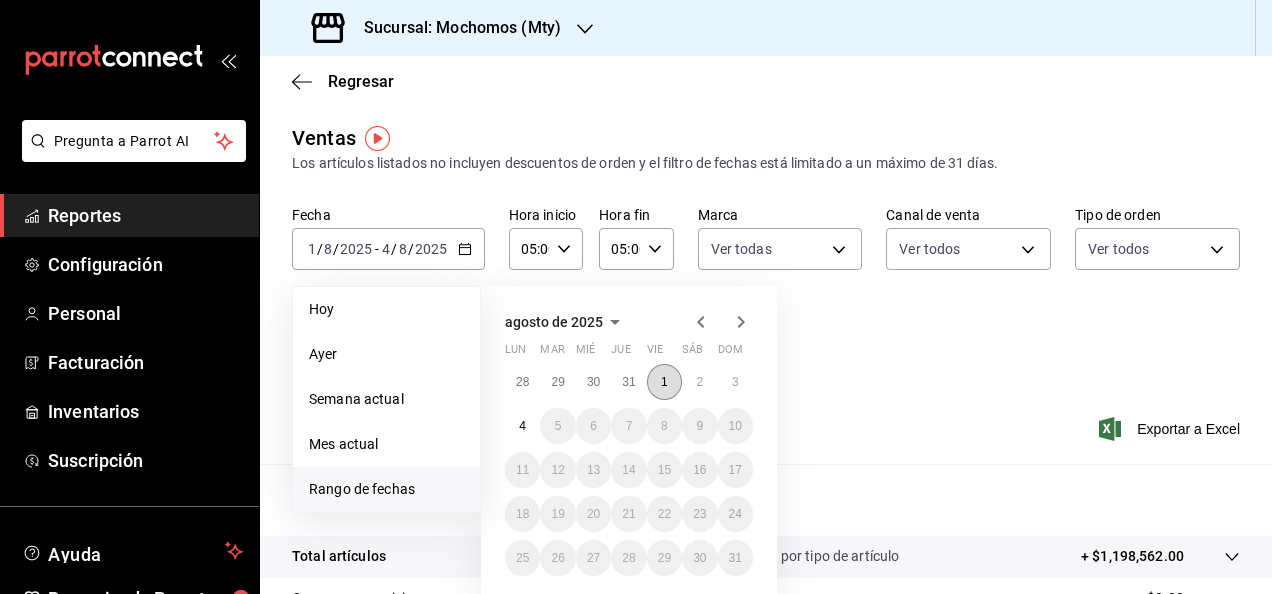 click on "1" at bounding box center (664, 382) 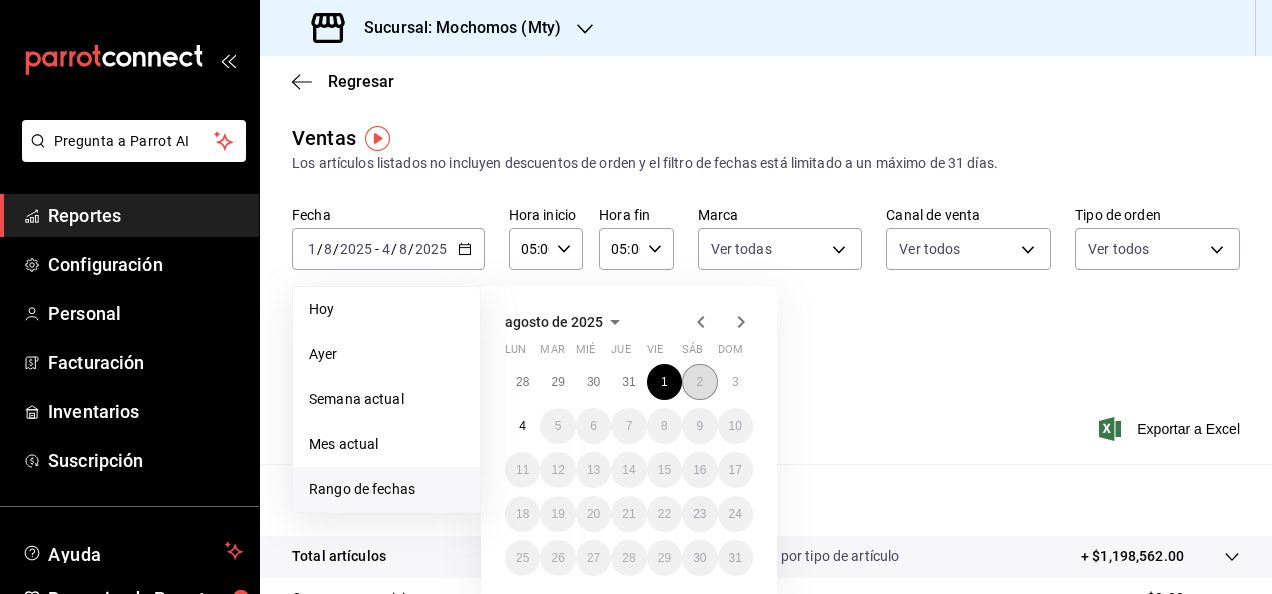 click on "2" at bounding box center (699, 382) 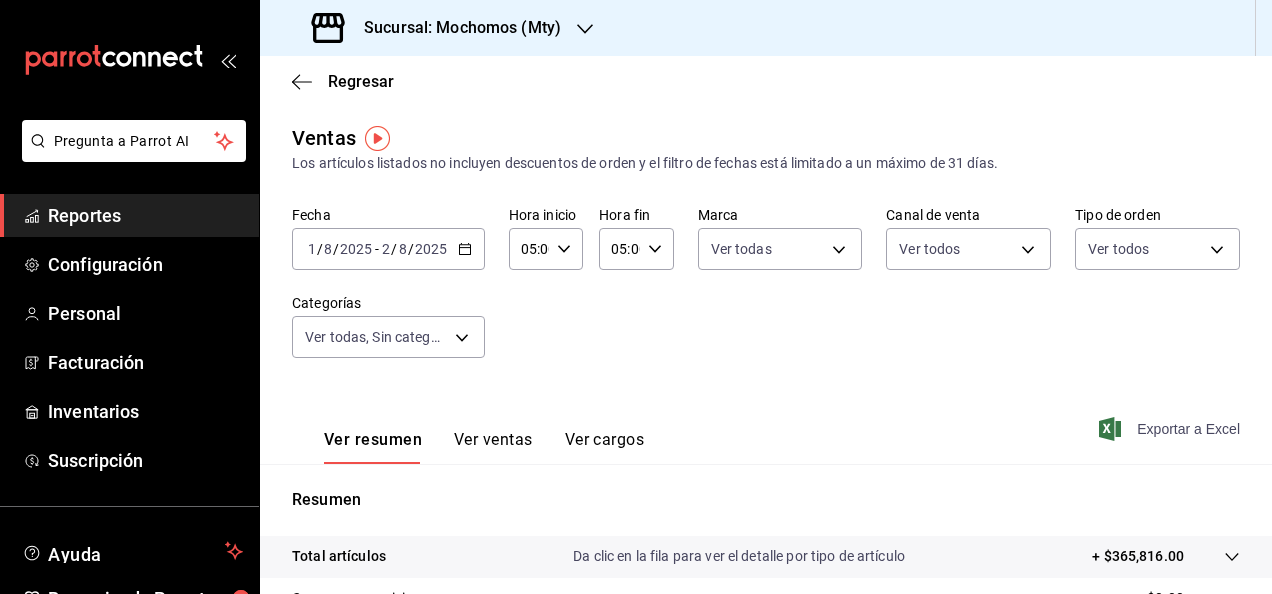 click on "Exportar a Excel" at bounding box center (1171, 429) 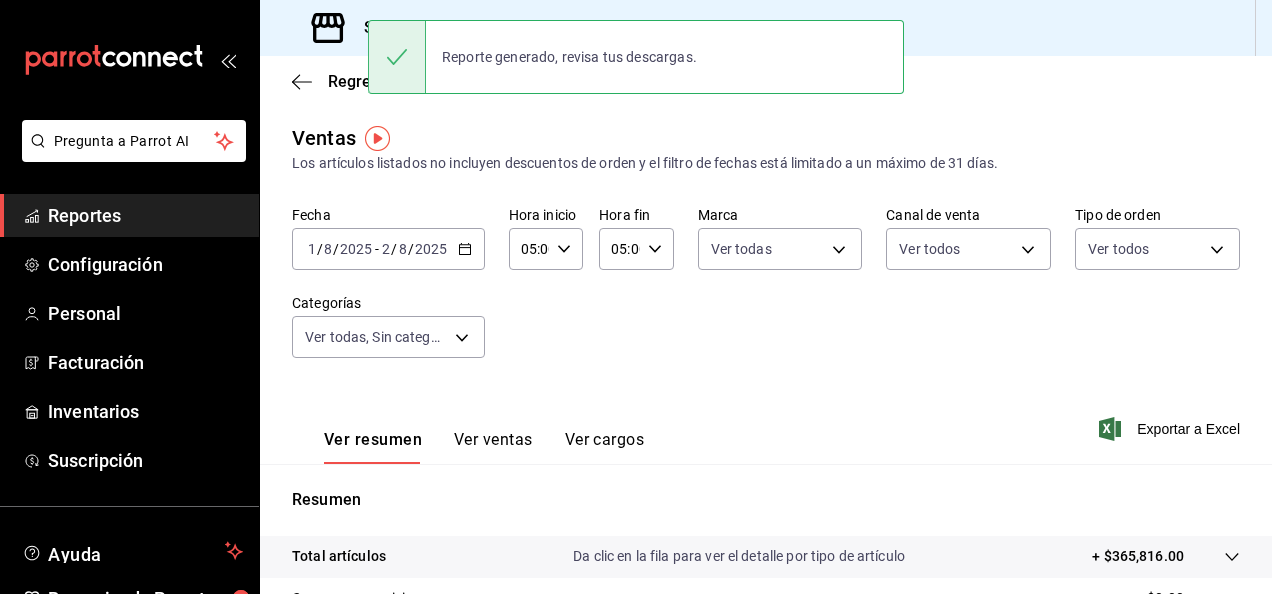 click 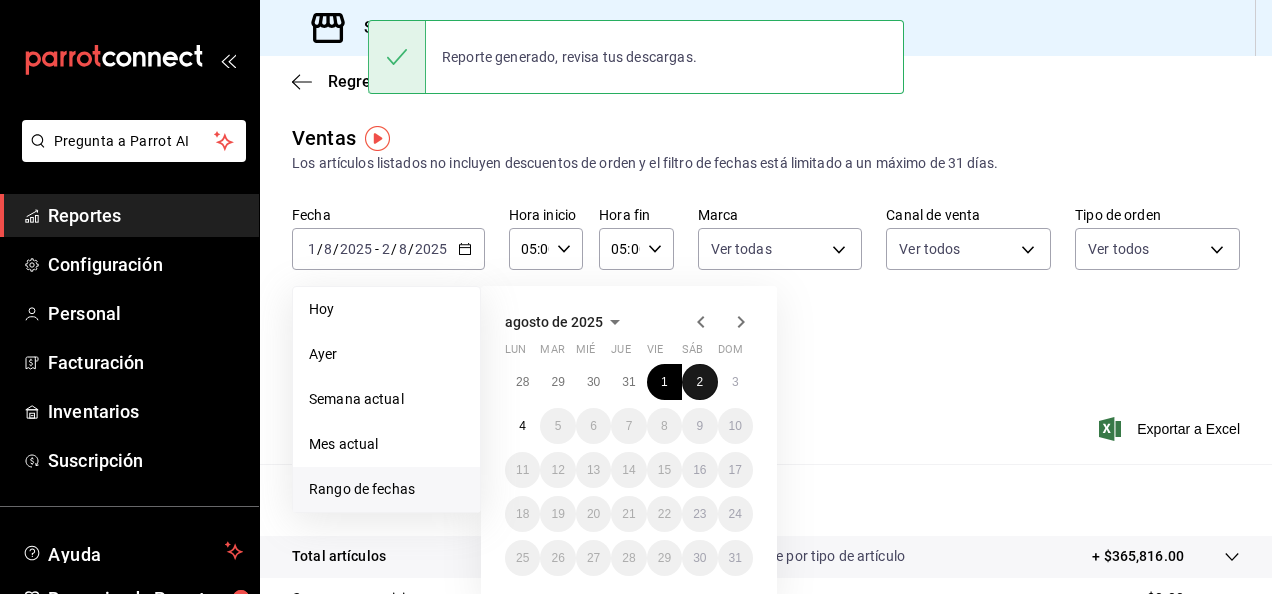click on "2" at bounding box center (699, 382) 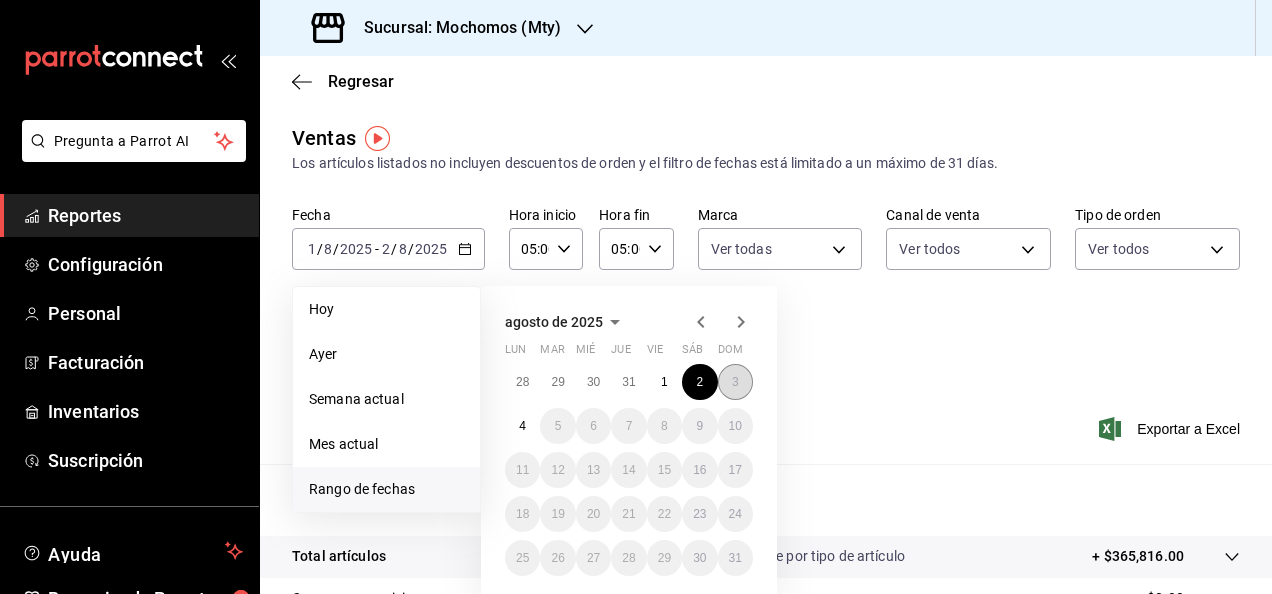 click on "3" at bounding box center [735, 382] 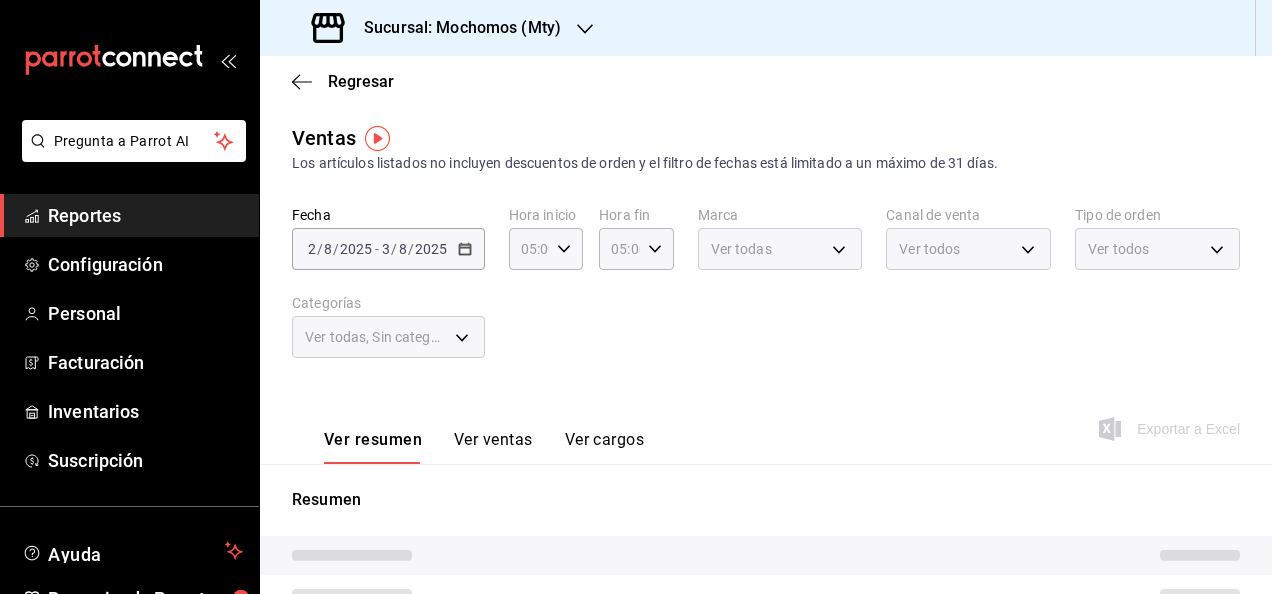 click on "Fecha [DATE] [DATE] - [DATE] [DATE] Hora inicio 05:00 Hora inicio Hora fin 05:00 Hora fin Marca Ver todas b352ad34-a903-4246-b8b1-197398375429 Canal de venta Ver todos PARROT,UBER_EATS,RAPPI,DIDI_FOOD,ONLINE Tipo de orden Ver todos 7f152bcd-c808-43b1-8377-7ee3764f5c48,abc1671a-a22f-403c-8860-9d090036c428,f5090fe4-ca7c-4ef0-9d56-a25dc921ee95,f8dc6874-de10-431d-b439-d9f9a1193fb6,52914ea5-275f-4b6f-b0bc-6e26bb5f1c84,EXTERNAL Categorías Ver todas, Sin categoría" at bounding box center [766, 294] 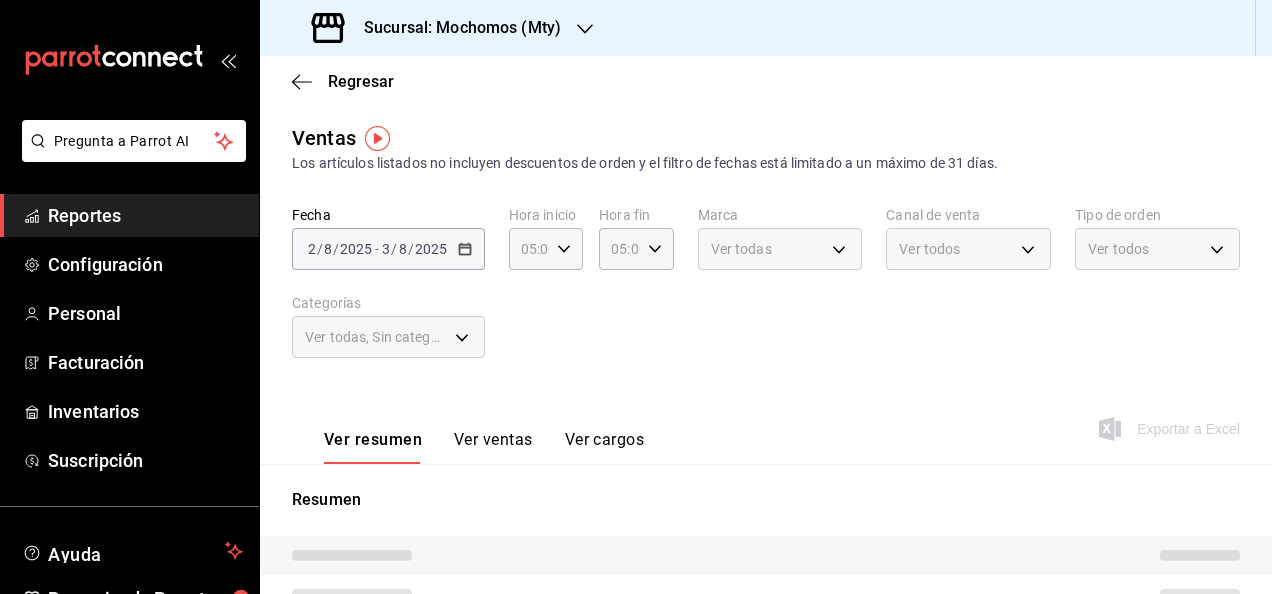 click on "Fecha [DATE] [DATE] - [DATE] [DATE] Hora inicio 05:00 Hora inicio Hora fin 05:00 Hora fin Marca Ver todas b352ad34-a903-4246-b8b1-197398375429 Canal de venta Ver todos PARROT,UBER_EATS,RAPPI,DIDI_FOOD,ONLINE Tipo de orden Ver todos 7f152bcd-c808-43b1-8377-7ee3764f5c48,abc1671a-a22f-403c-8860-9d090036c428,f5090fe4-ca7c-4ef0-9d56-a25dc921ee95,f8dc6874-de10-431d-b439-d9f9a1193fb6,52914ea5-275f-4b6f-b0bc-6e26bb5f1c84,EXTERNAL Categorías Ver todas, Sin categoría" at bounding box center (766, 294) 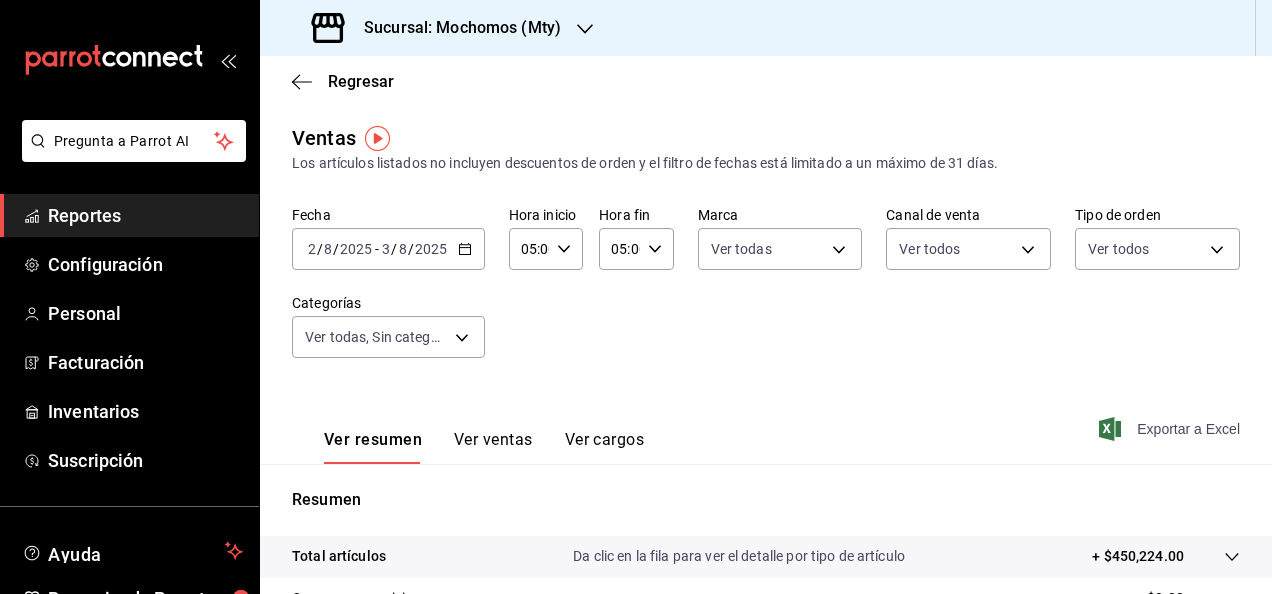 click on "Exportar a Excel" at bounding box center [1171, 429] 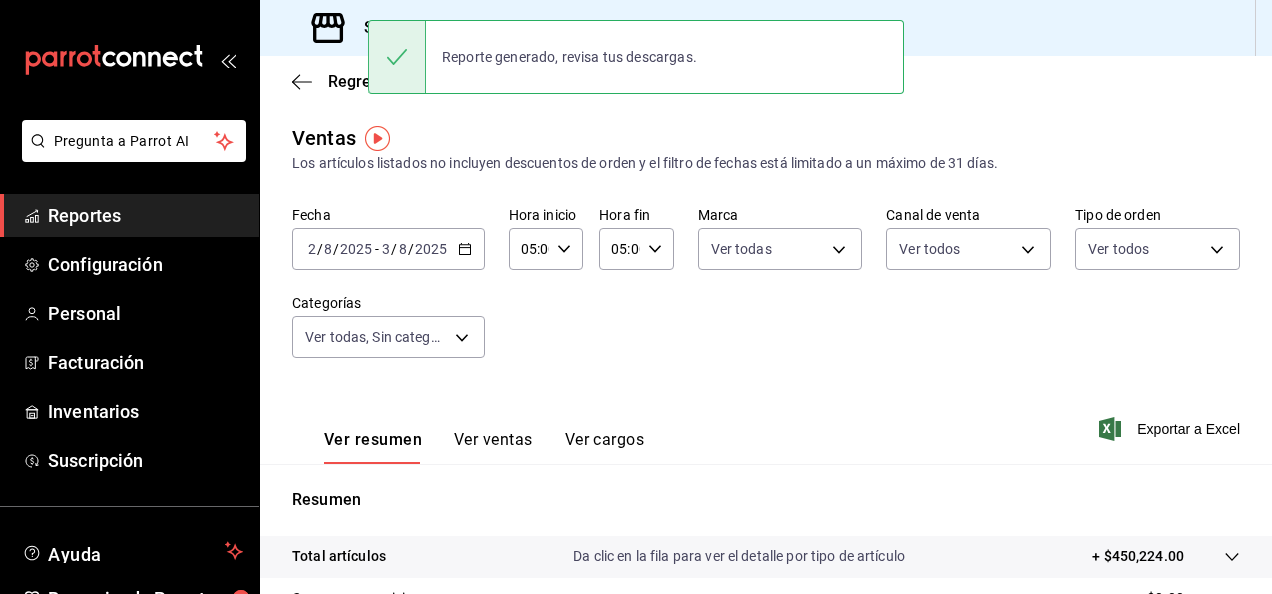 click on "Fecha [DATE] [DATE] - [DATE] [DATE] Hora inicio 05:00 Hora inicio Hora fin 05:00 Hora fin Marca Ver todas b352ad34-a903-4246-b8b1-197398375429 Canal de venta Ver todos PARROT,UBER_EATS,RAPPI,DIDI_FOOD,ONLINE Tipo de orden Ver todos 7f152bcd-c808-43b1-8377-7ee3764f5c48,abc1671a-a22f-403c-8860-9d090036c428,f5090fe4-ca7c-4ef0-9d56-a25dc921ee95,f8dc6874-de10-431d-b439-d9f9a1193fb6,52914ea5-275f-4b6f-b0bc-6e26bb5f1c84,EXTERNAL Categorías Ver todas, Sin categoría" at bounding box center [766, 294] 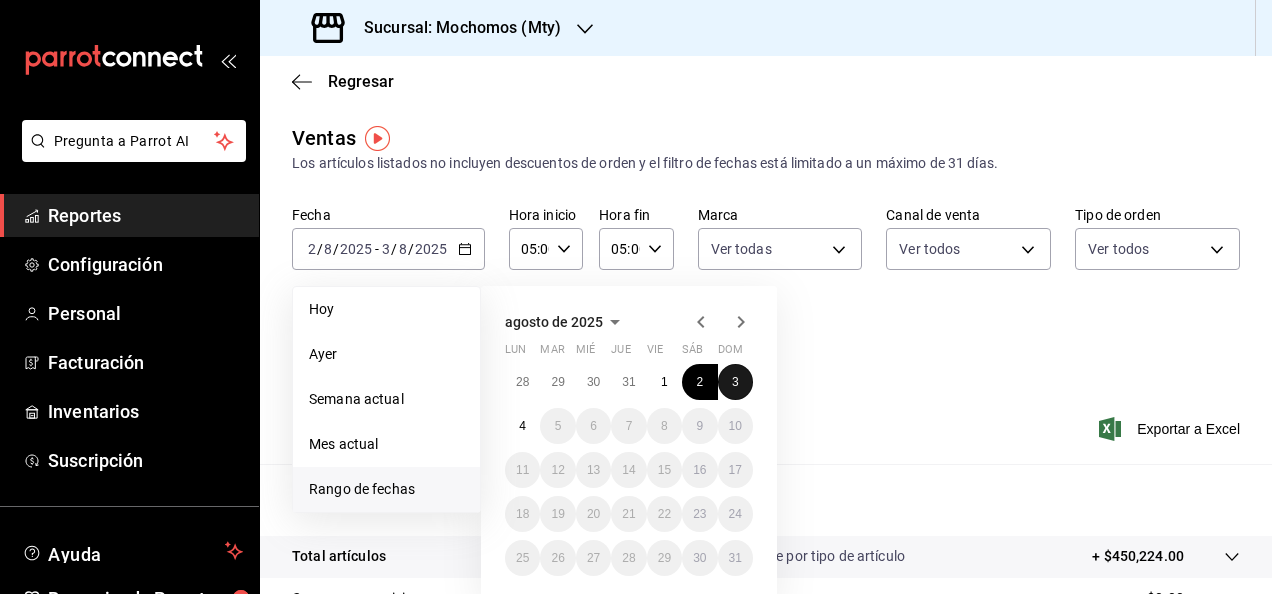 click on "3" at bounding box center (735, 382) 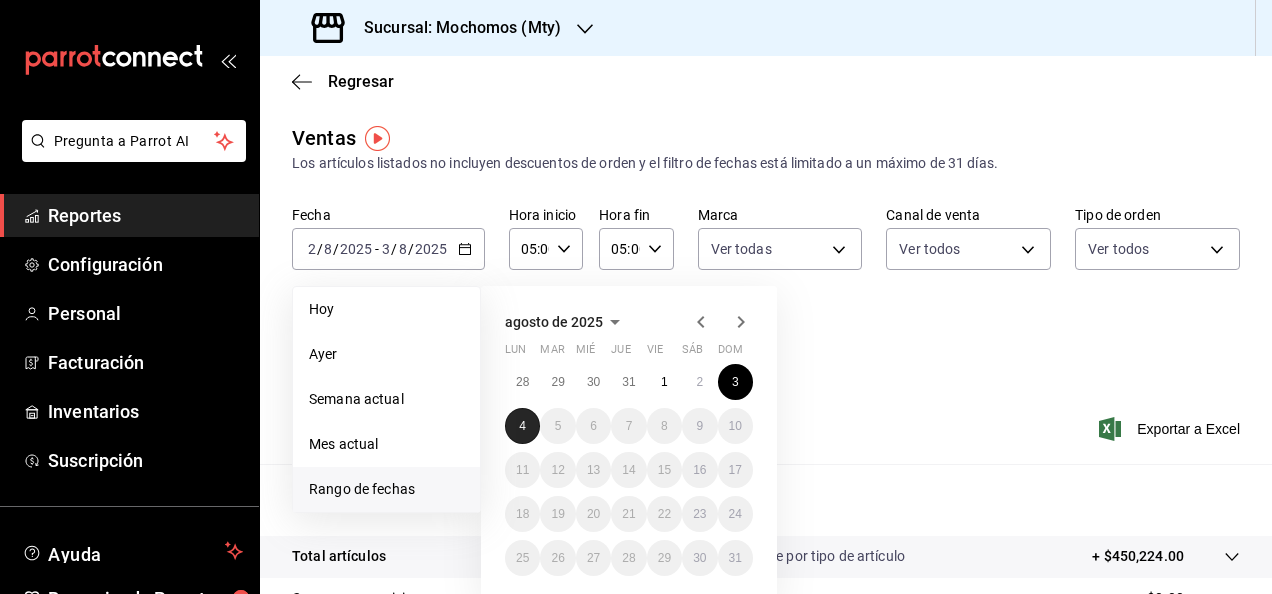 click on "4" at bounding box center (522, 426) 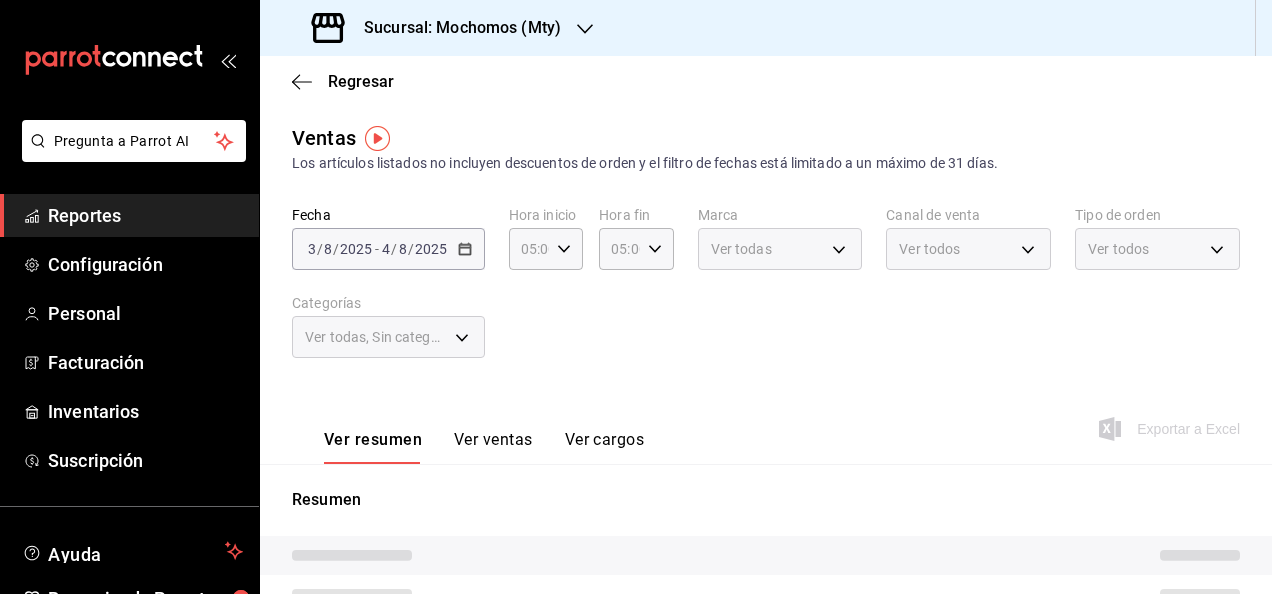 click on "Fecha [DATE] [DATE] - [DATE] [DATE] Hora inicio 05:00 Hora inicio Hora fin 05:00 Hora fin Marca Ver todas b352ad34-a903-4246-b8b1-197398375429 Canal de venta Ver todos PARROT,UBER_EATS,RAPPI,DIDI_FOOD,ONLINE Tipo de orden Ver todos 7f152bcd-c808-43b1-8377-7ee3764f5c48,abc1671a-a22f-403c-8860-9d090036c428,f5090fe4-ca7c-4ef0-9d56-a25dc921ee95,f8dc6874-de10-431d-b439-d9f9a1193fb6,52914ea5-275f-4b6f-b0bc-6e26bb5f1c84,EXTERNAL Categorías Ver todas, Sin categoría" at bounding box center [766, 294] 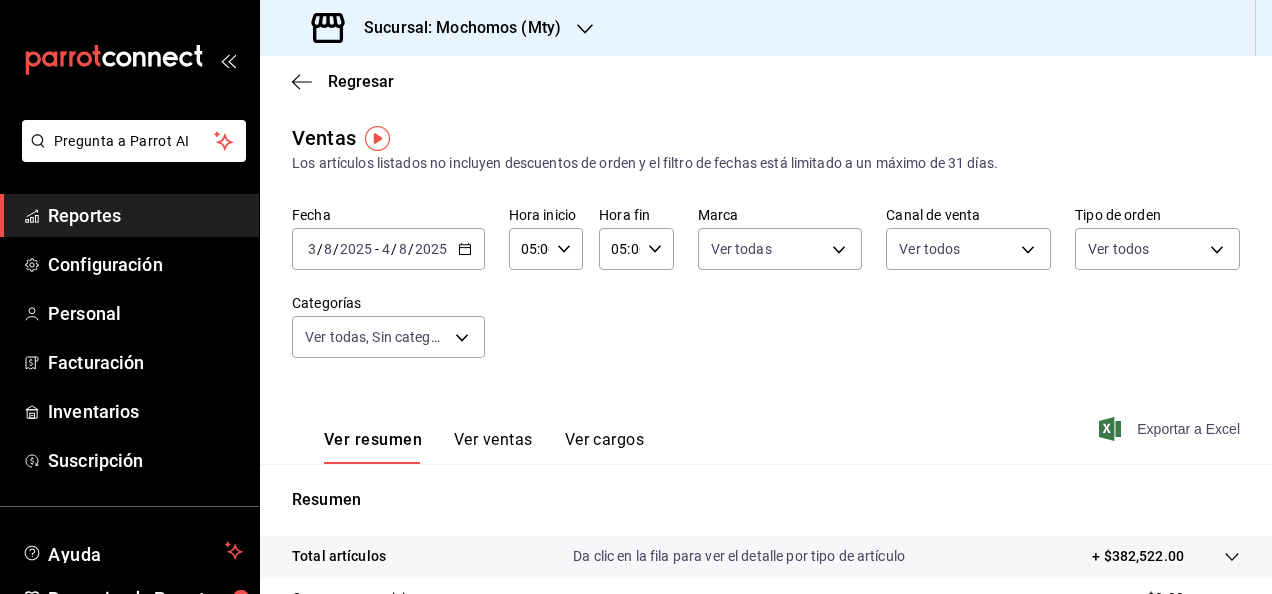 click on "Exportar a Excel" at bounding box center [1171, 429] 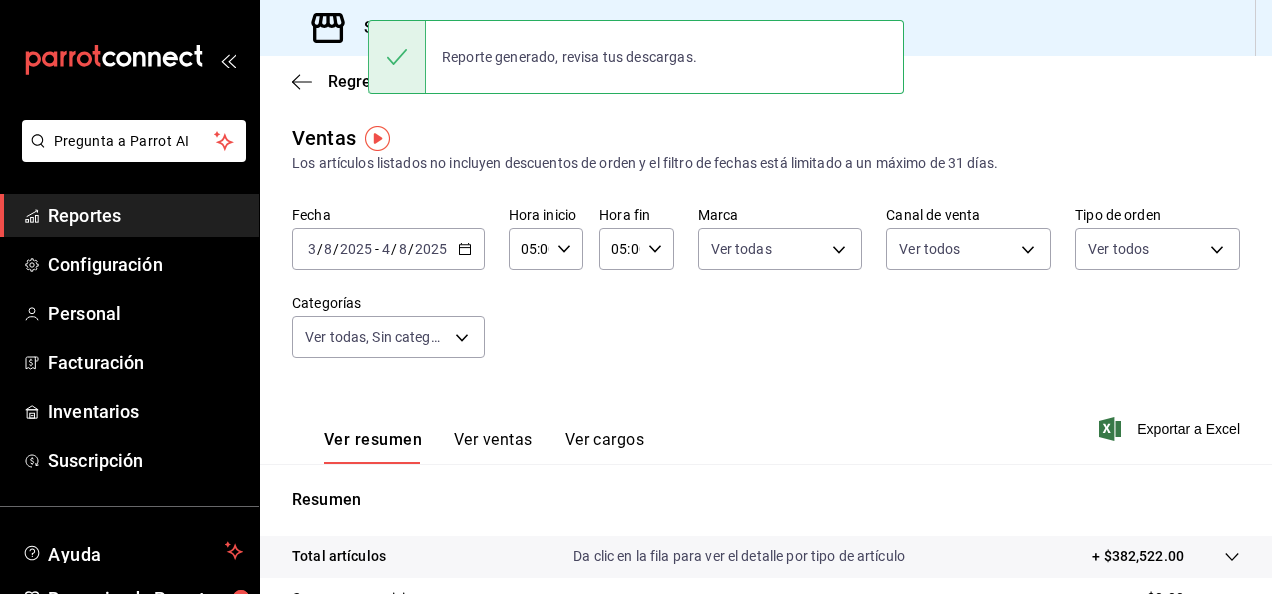 click on "Ventas Los artículos listados no incluyen descuentos de orden y el filtro de fechas está limitado a un máximo de 31 días. Fecha [DATE] [DATE] - [DATE] [DATE] Hora inicio 05:00 Hora inicio Hora fin 05:00 Hora fin Marca Ver todas b352ad34-a903-4246-b8b1-197398375429 Canal de venta Ver todos PARROT,UBER_EATS,RAPPI,DIDI_FOOD,ONLINE Tipo de orden Ver todos 7f152bcd-c808-43b1-8377-7ee3764f5c48,abc1671a-a22f-403c-8860-9d090036c428,f5090fe4-ca7c-4ef0-9d56-a25dc921ee95,f8dc6874-de10-431d-b439-d9f9a1193fb6,52914ea5-275f-4b6f-b0bc-6e26bb5f1c84,EXTERNAL Categorías Ver todas, Sin categoría Ver resumen Ver ventas Ver cargos Exportar a Excel Resumen Total artículos Da clic en la fila para ver el detalle por tipo de artículo + $382,522.00 Cargos por servicio + $0.00 Venta bruta = $382,522.00 Descuentos totales - $566.60 Certificados de regalo - $768.00 Venta total = $381,187.40 Impuestos - $52,577.57 Venta neta = $328,609.83" at bounding box center (766, 524) 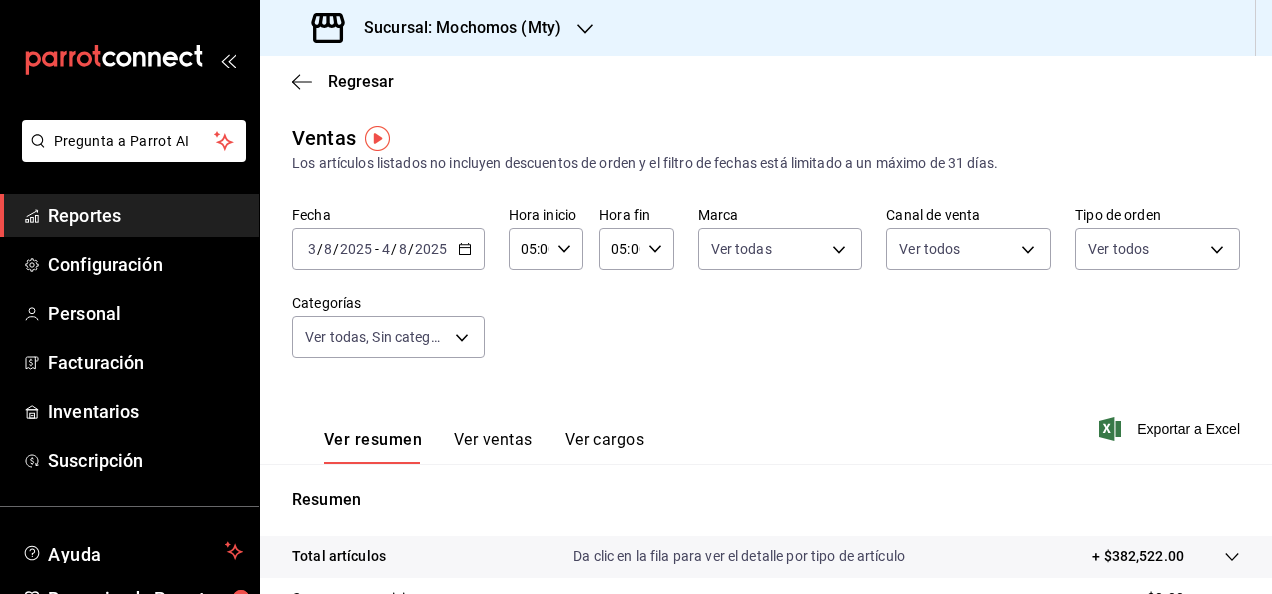 click on "[DATE] [DATE] - [DATE] [DATE]" at bounding box center (388, 249) 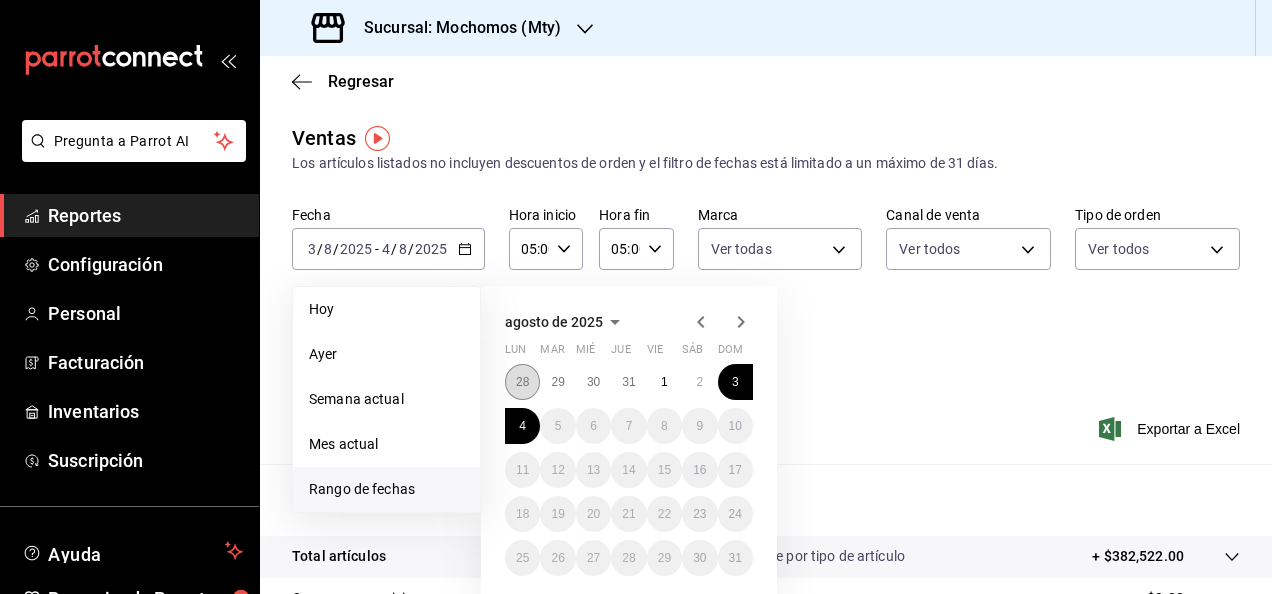 click on "28" at bounding box center (522, 382) 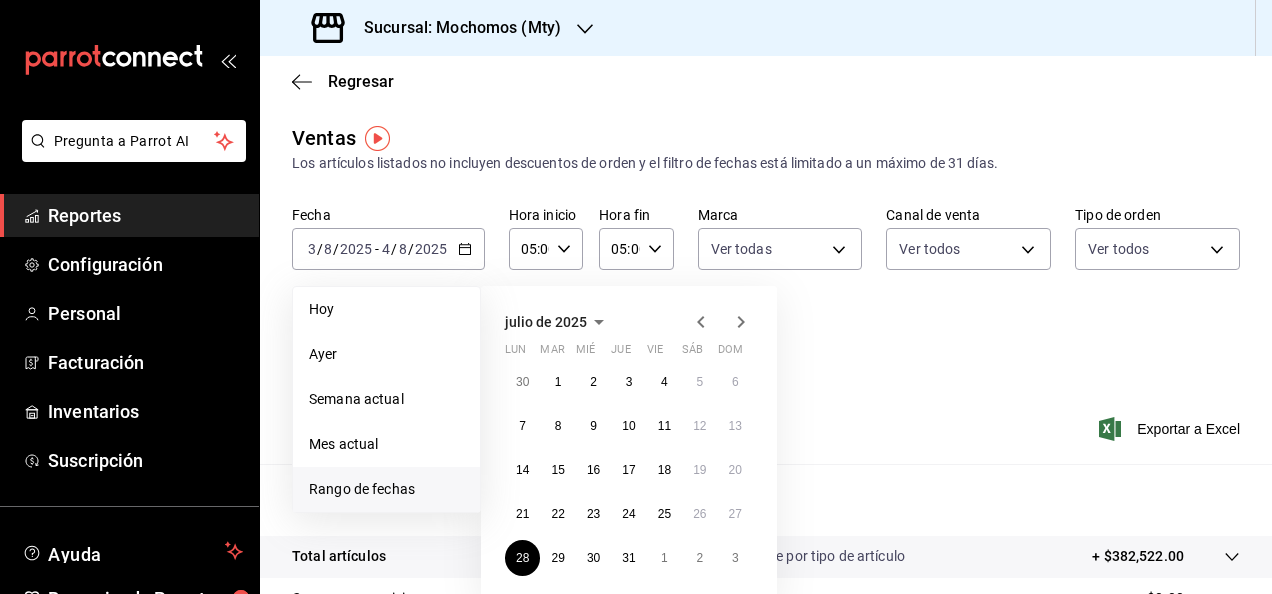 click 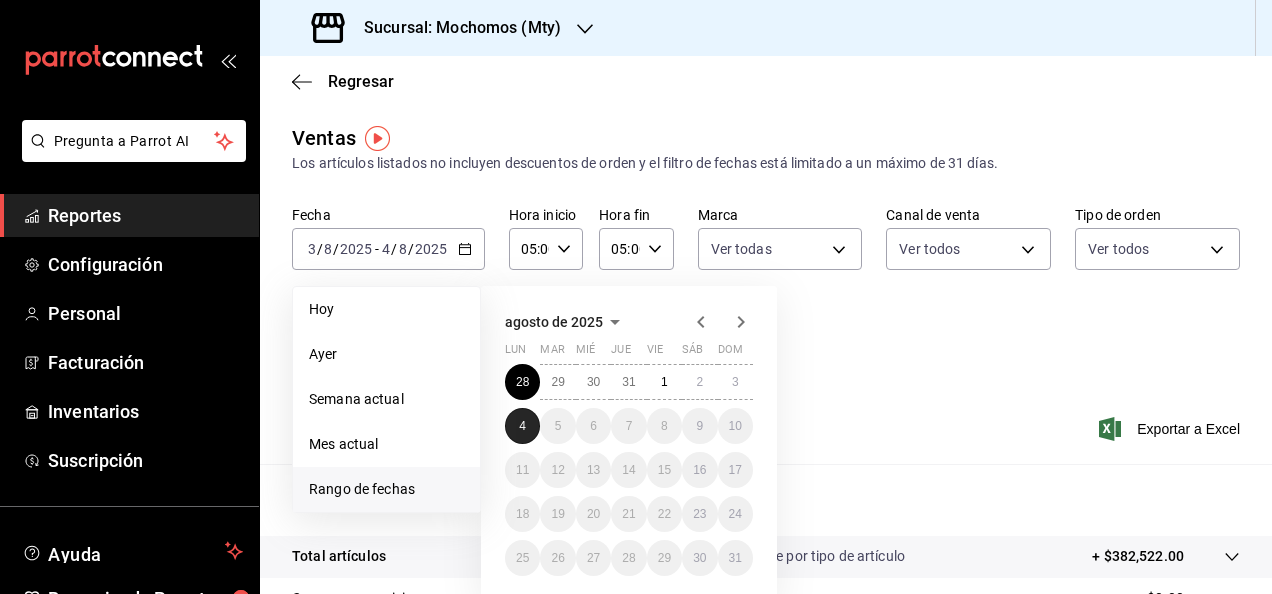 click on "4" at bounding box center [522, 426] 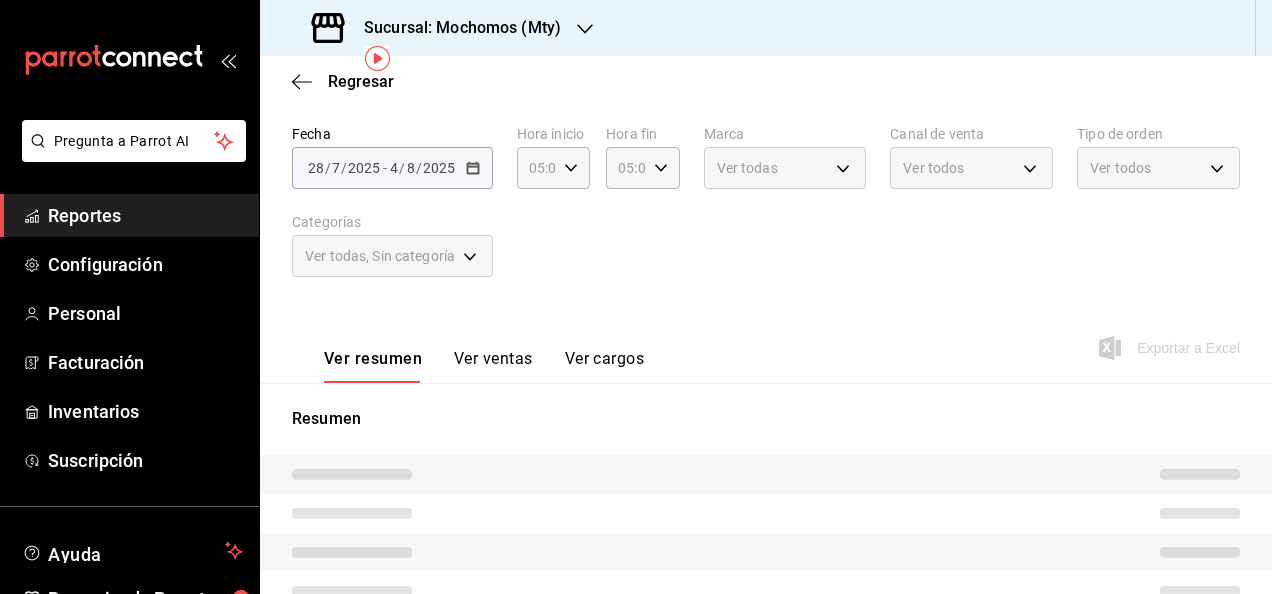 scroll, scrollTop: 80, scrollLeft: 0, axis: vertical 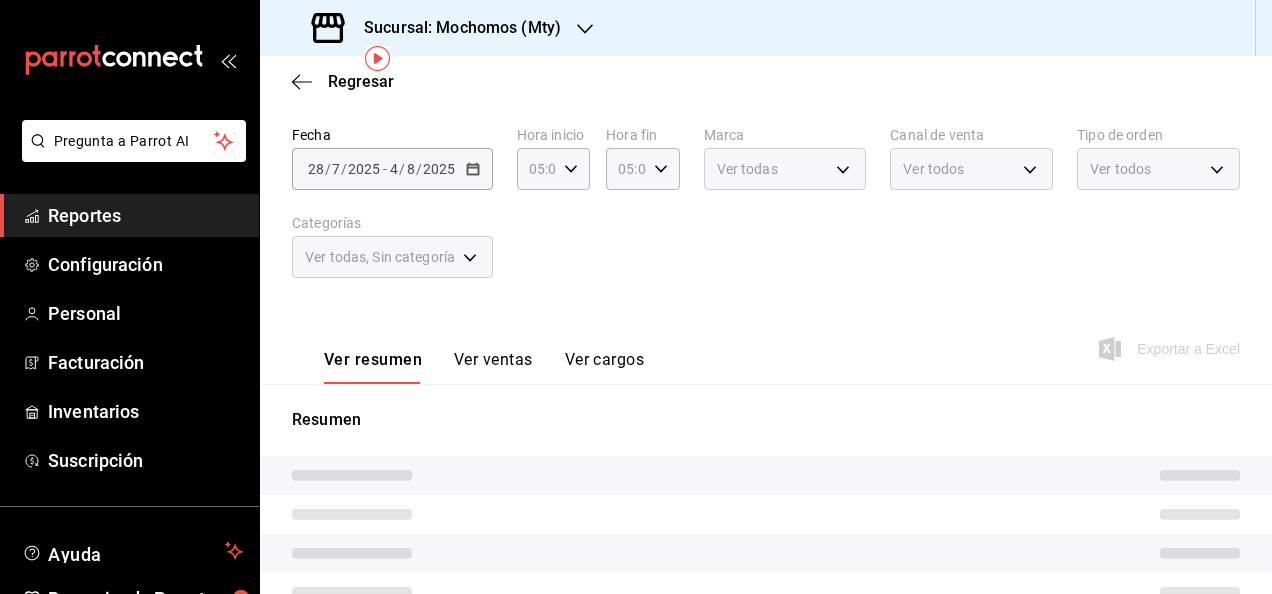 click on "Exportar a Excel" at bounding box center (1171, 349) 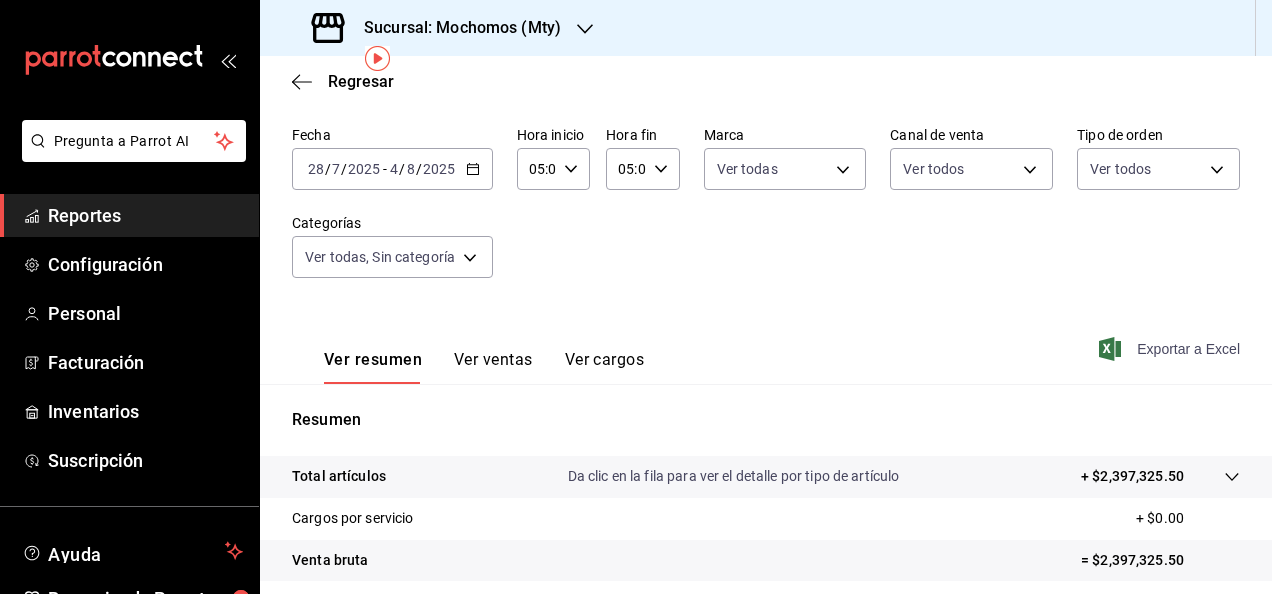 click on "Exportar a Excel" at bounding box center (1171, 349) 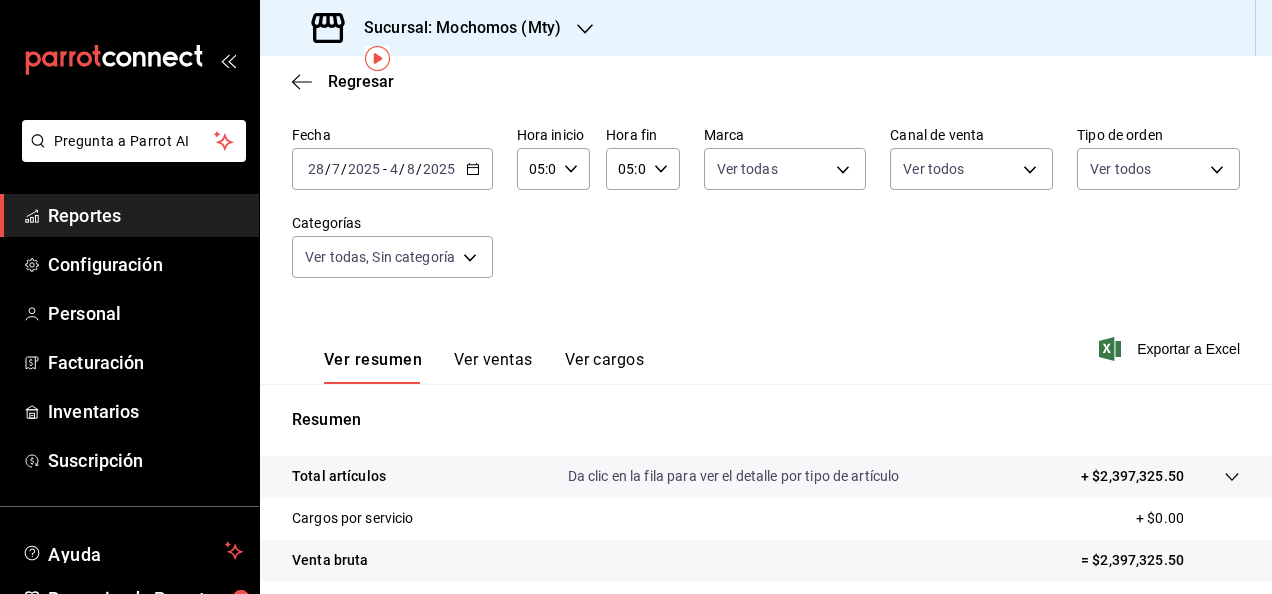 click on "Fecha [DATE] [DATE] - [DATE] [DATE] Hora inicio 05:00 Hora inicio Hora fin 05:00 Hora fin Marca Ver todas b352ad34-a903-4246-b8b1-197398375429 Canal de venta Ver todos PARROT,UBER_EATS,RAPPI,DIDI_FOOD,ONLINE Tipo de orden Ver todos 7f152bcd-c808-43b1-8377-7ee3764f5c48,abc1671a-a22f-403c-8860-9d090036c428,f5090fe4-ca7c-4ef0-9d56-a25dc921ee95,f8dc6874-de10-431d-b439-d9f9a1193fb6,52914ea5-275f-4b6f-b0bc-6e26bb5f1c84,EXTERNAL Categorías Ver todas, Sin categoría" at bounding box center [766, 214] 